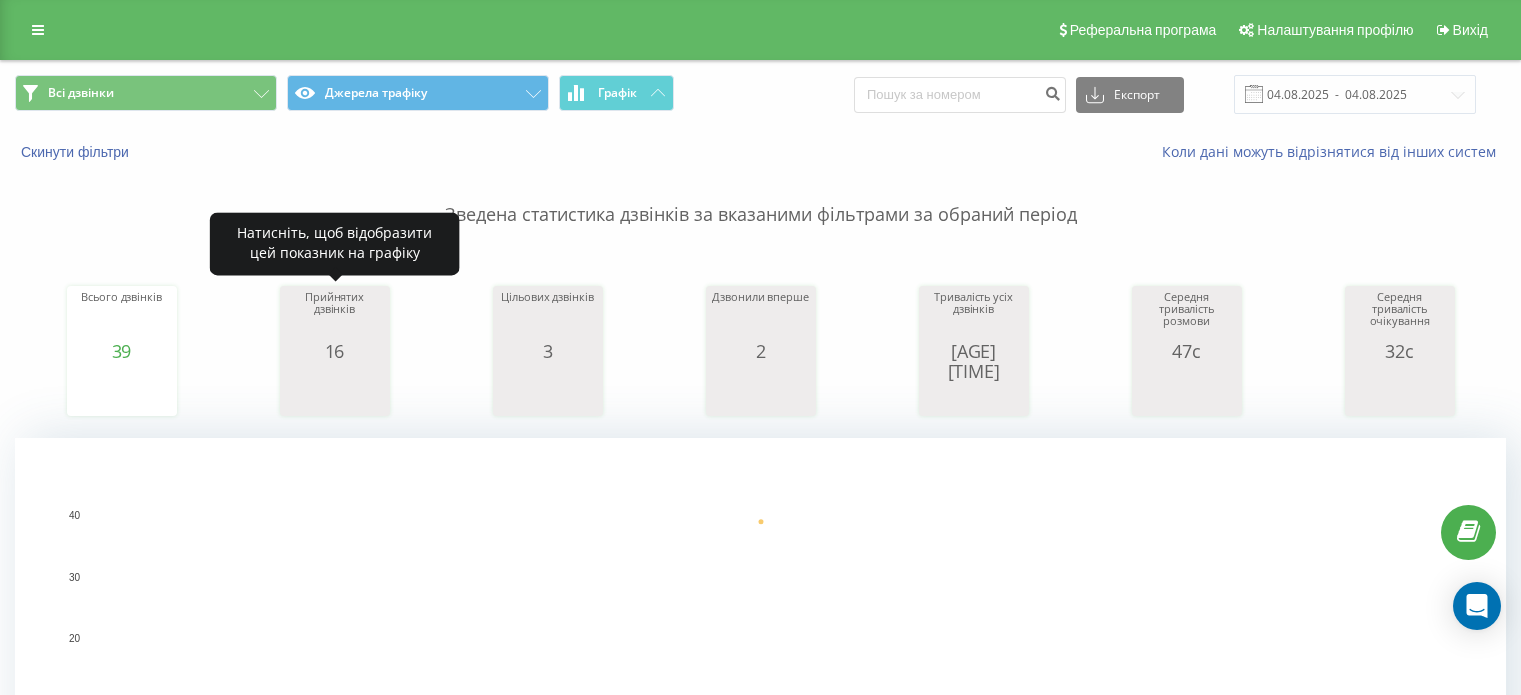 scroll, scrollTop: 0, scrollLeft: 0, axis: both 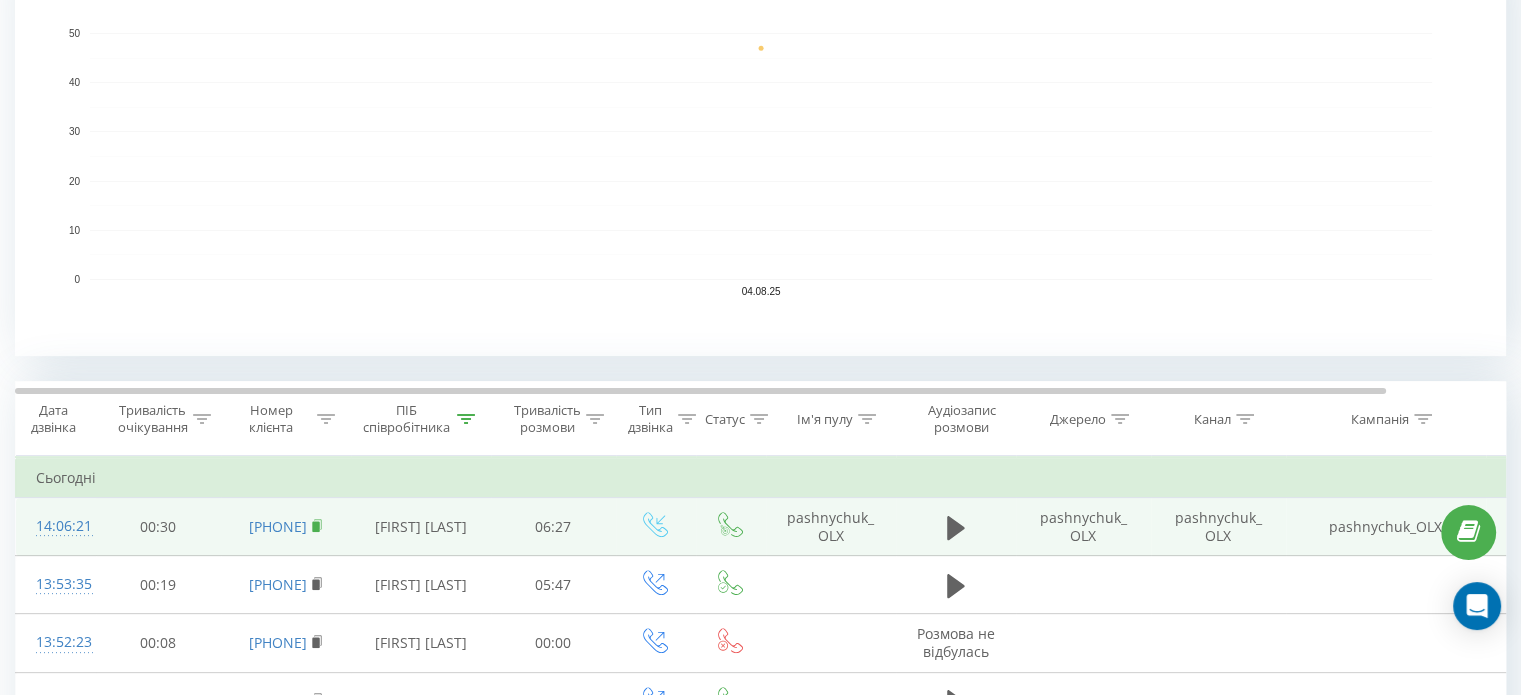 click 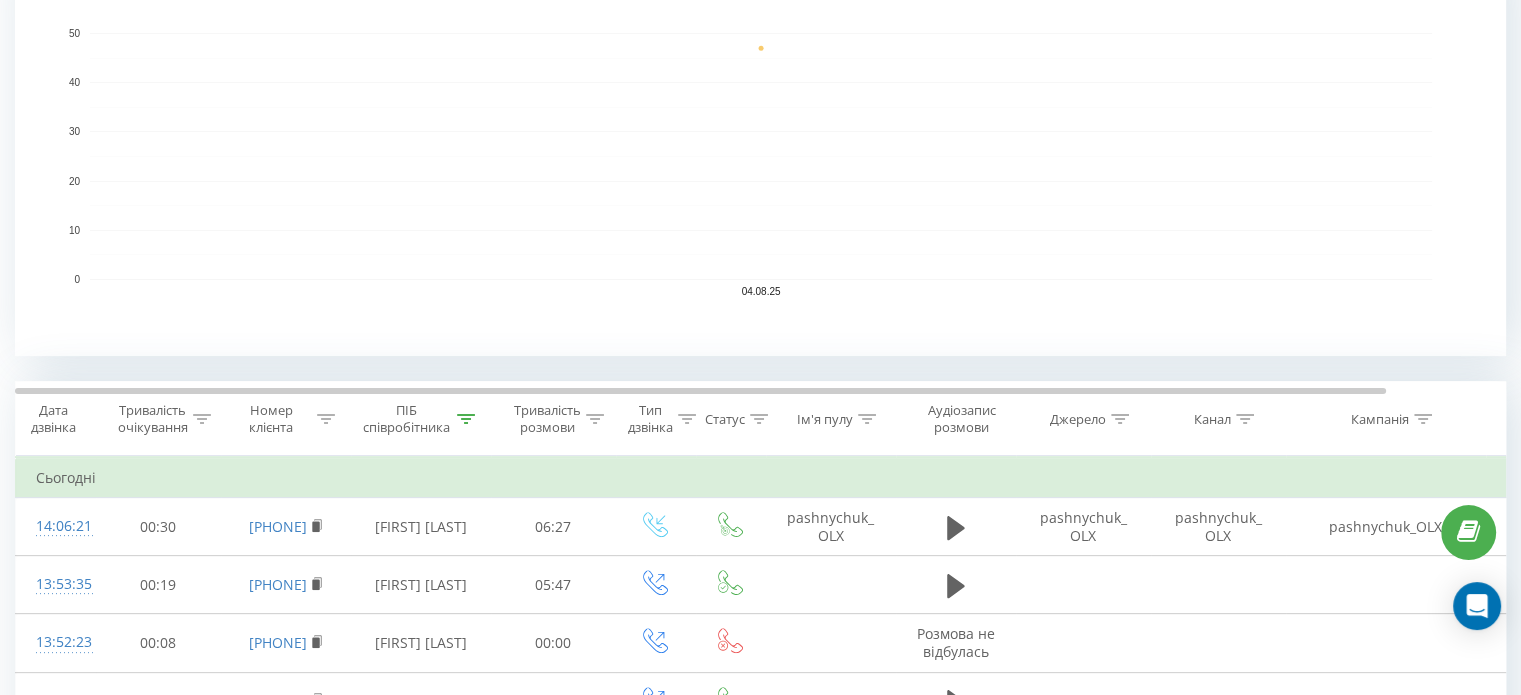 scroll, scrollTop: 0, scrollLeft: 0, axis: both 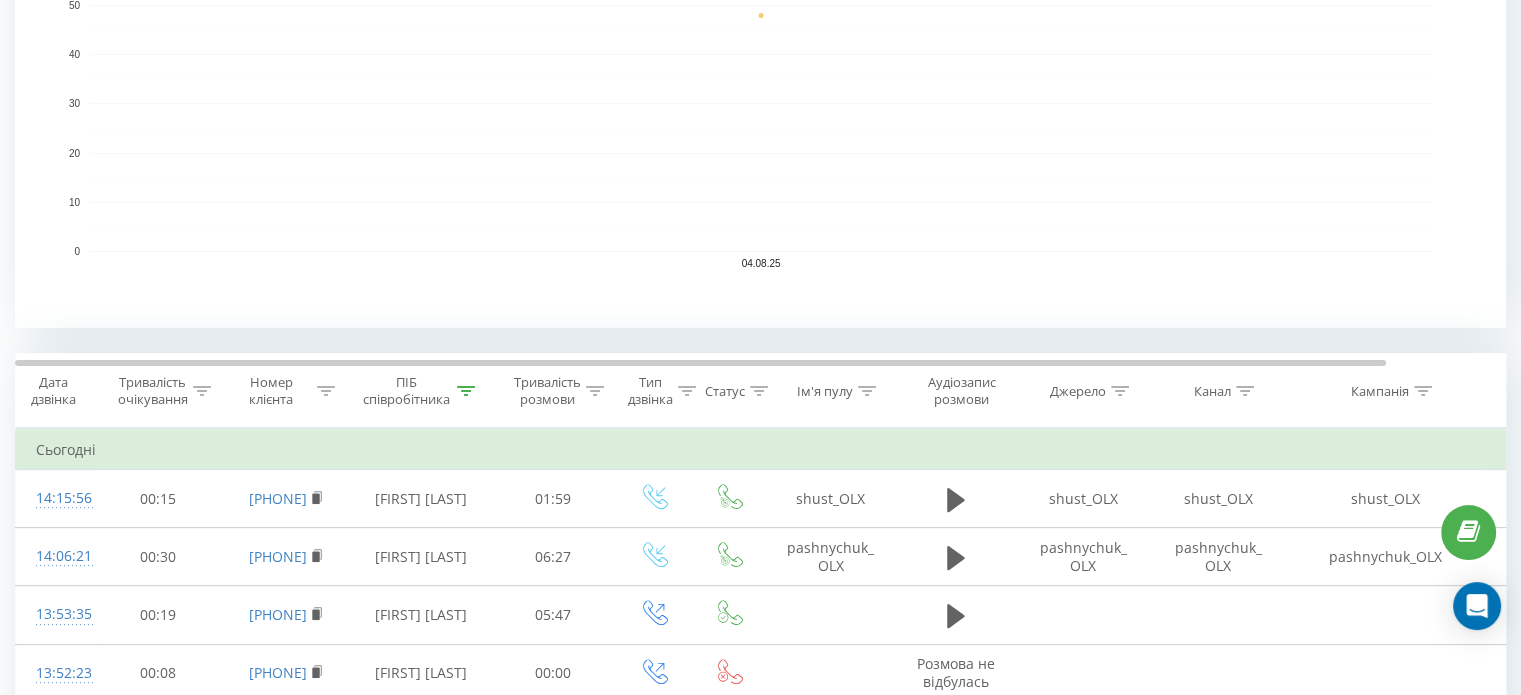 click on "ПІБ співробітника" at bounding box center (407, 391) 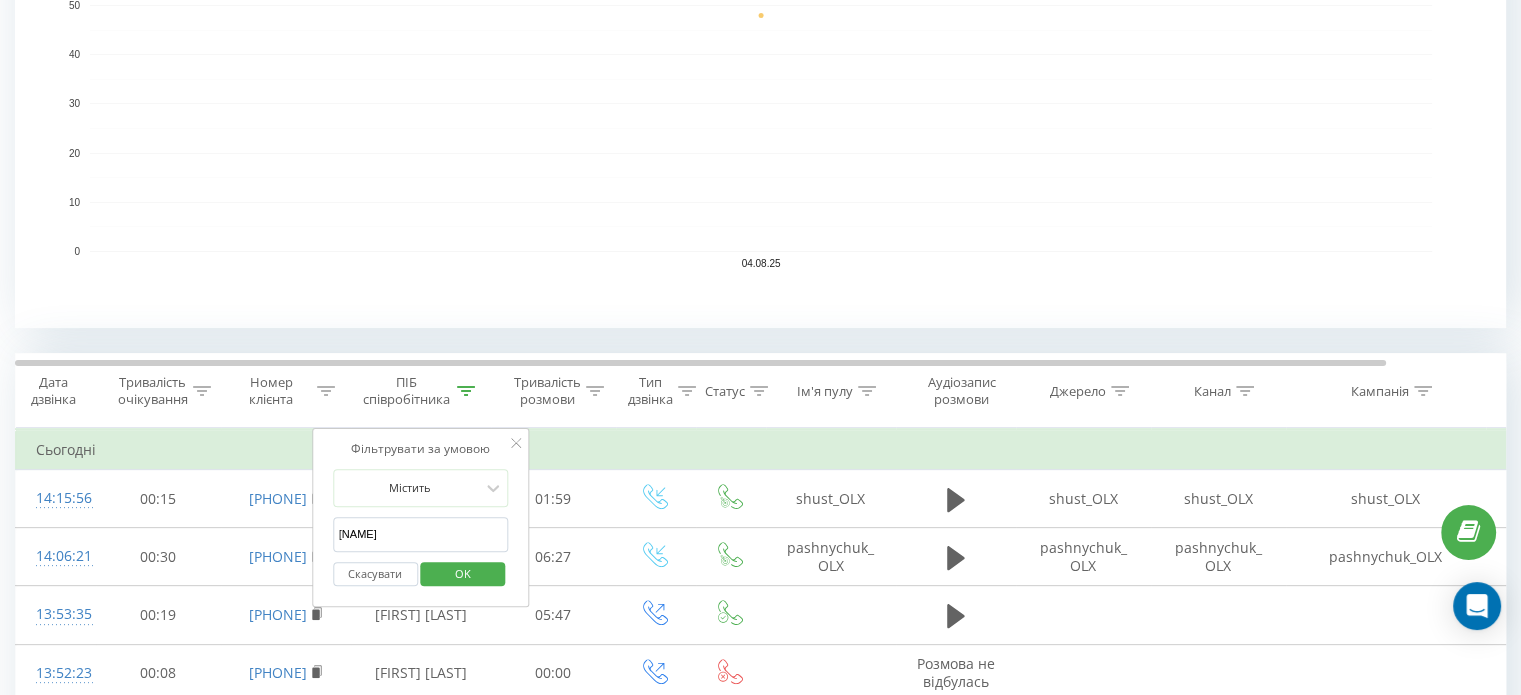 click on "шуст" at bounding box center [421, 534] 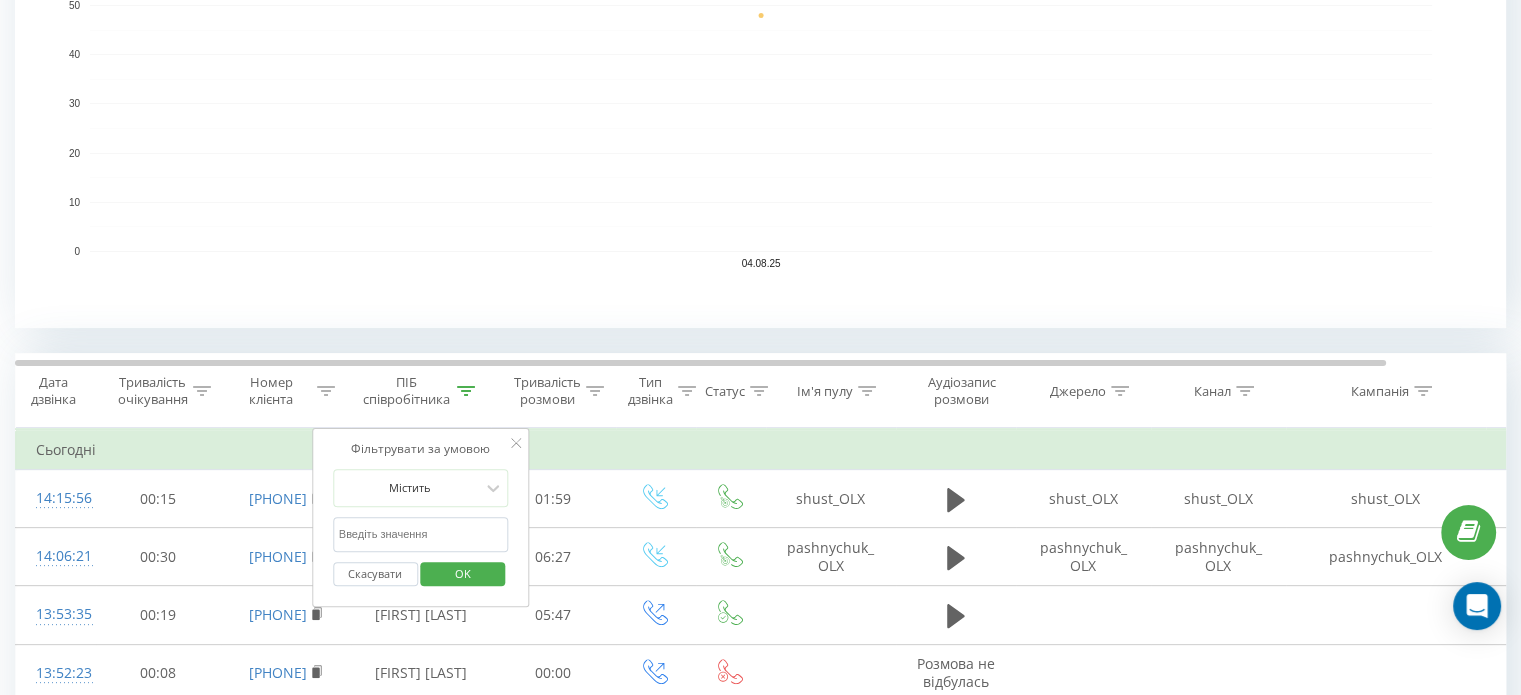 click on "OK" at bounding box center (463, 574) 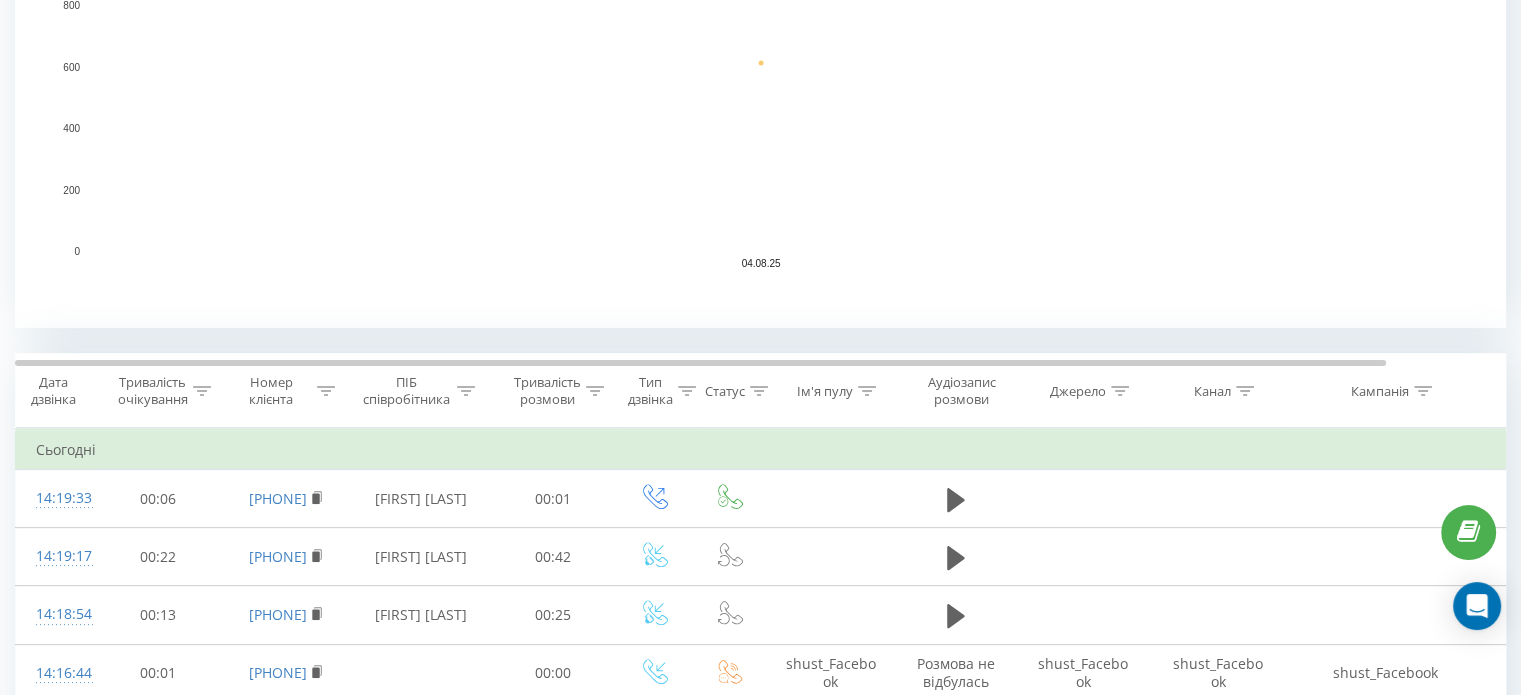 scroll, scrollTop: 599, scrollLeft: 0, axis: vertical 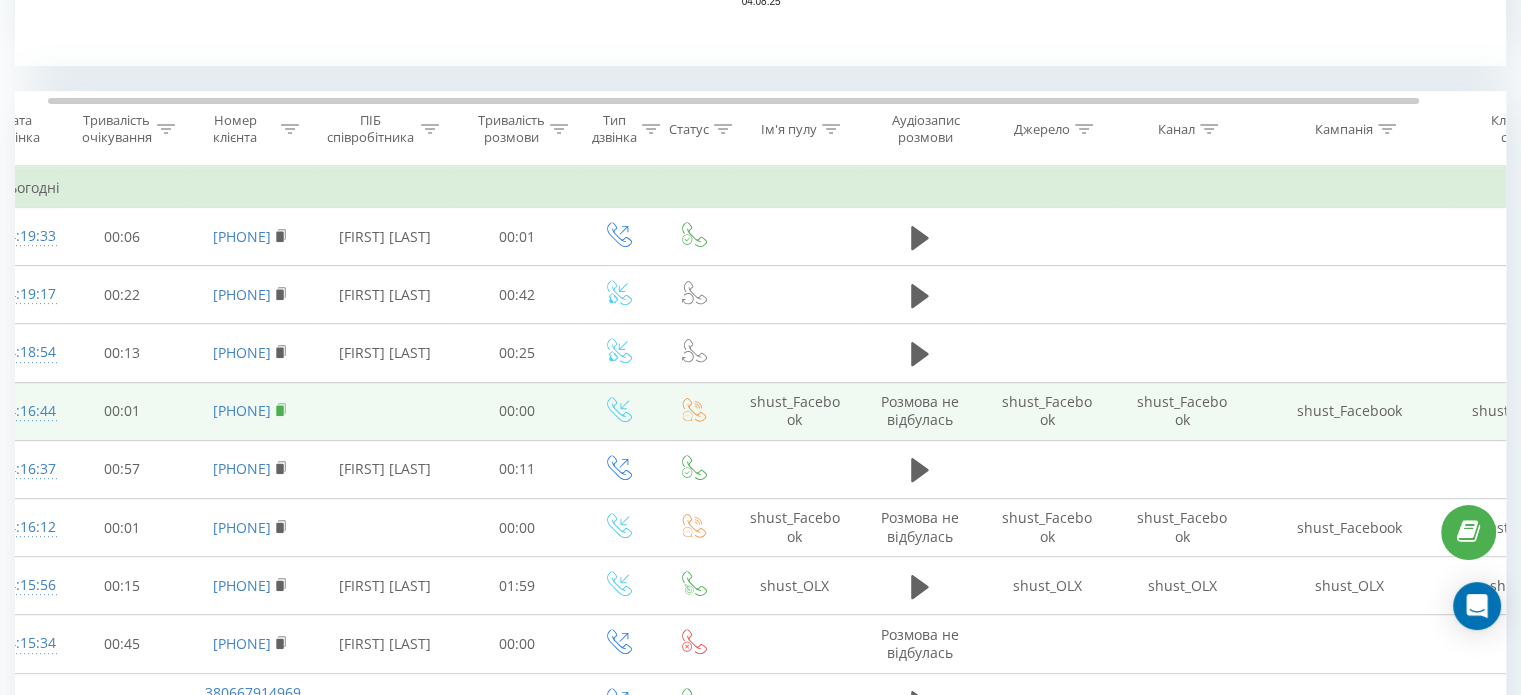 click 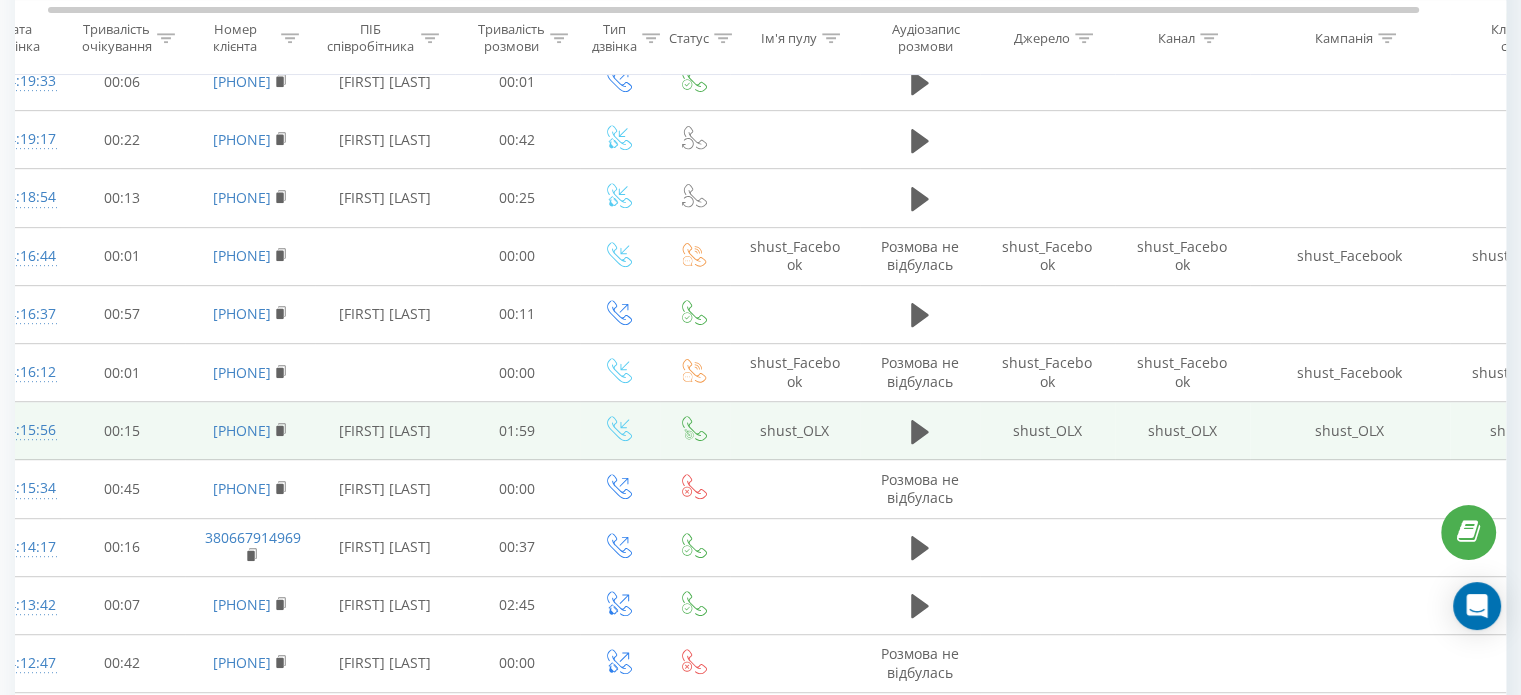 scroll, scrollTop: 928, scrollLeft: 0, axis: vertical 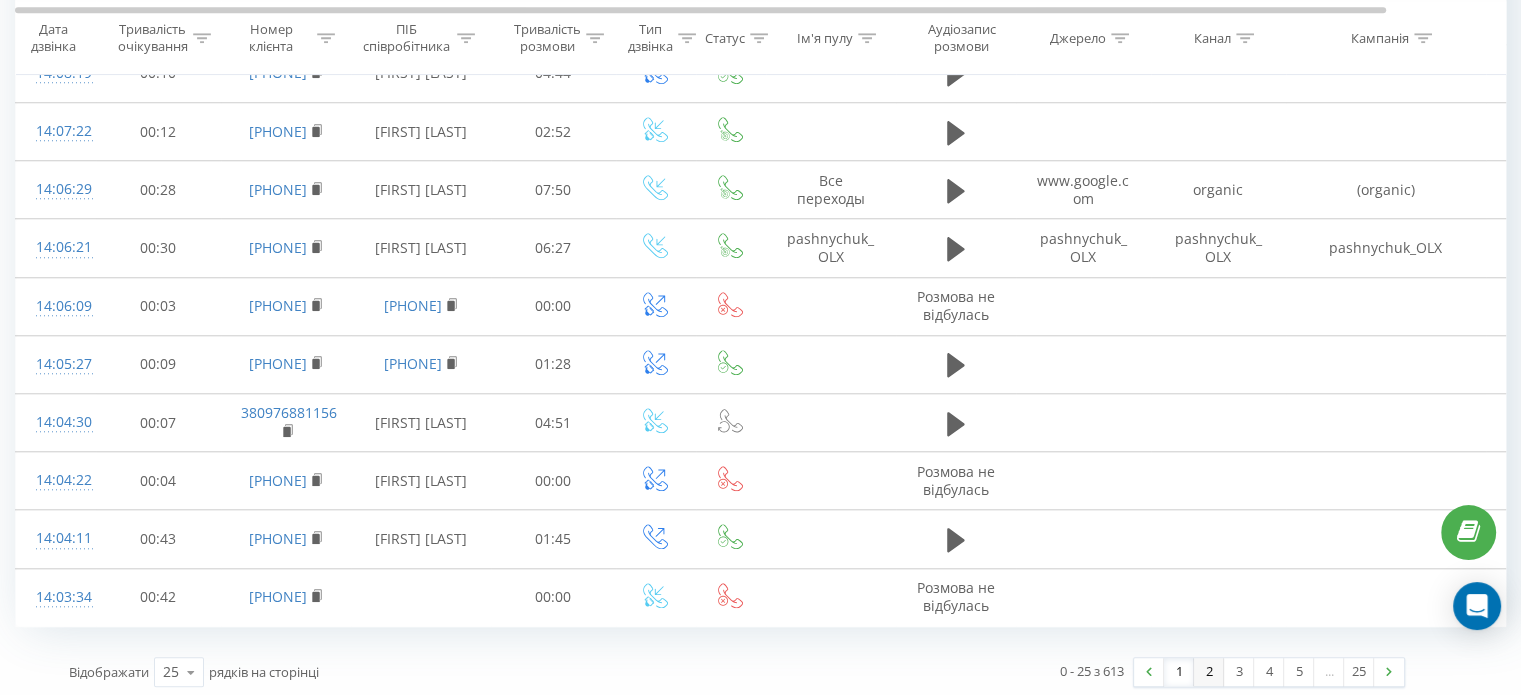 click on "2" at bounding box center (1209, 672) 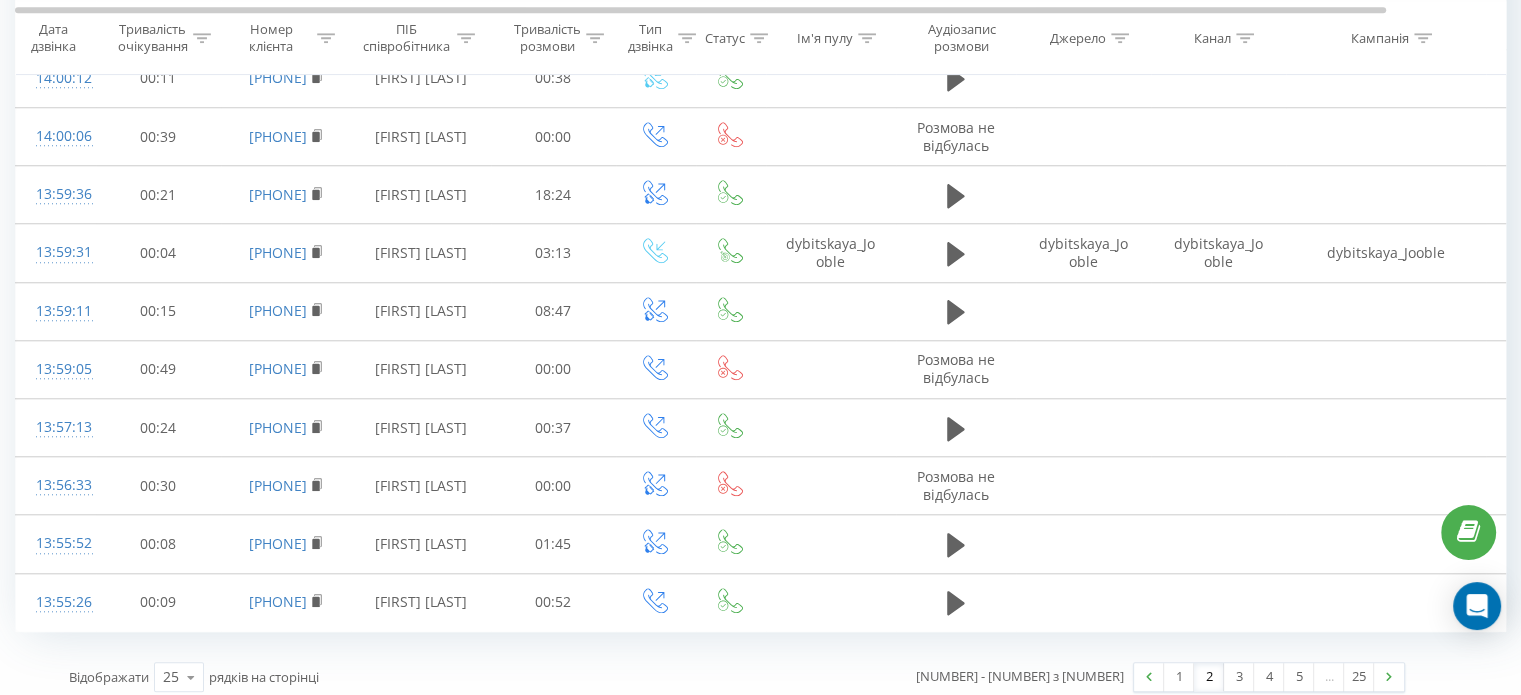 scroll, scrollTop: 1808, scrollLeft: 0, axis: vertical 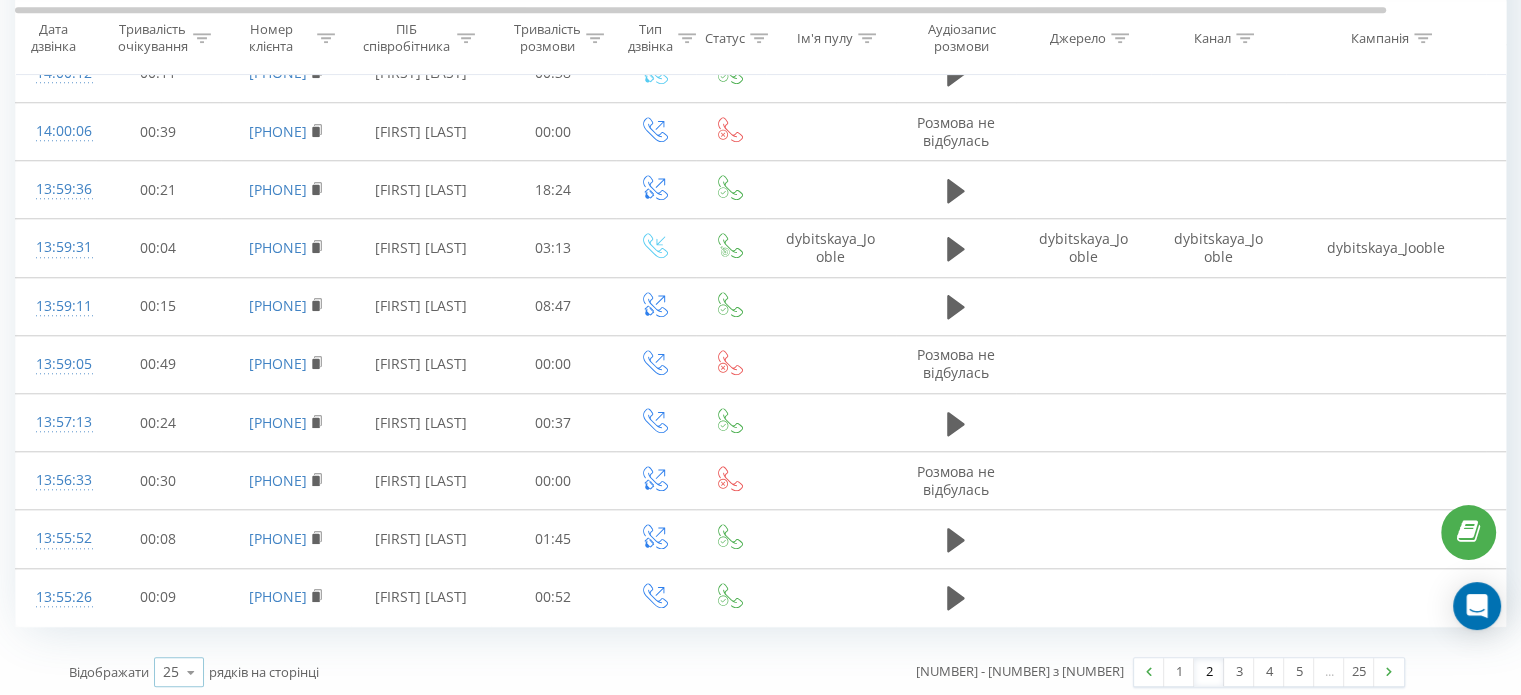 click on "25 10 25 50 100" at bounding box center (179, 672) 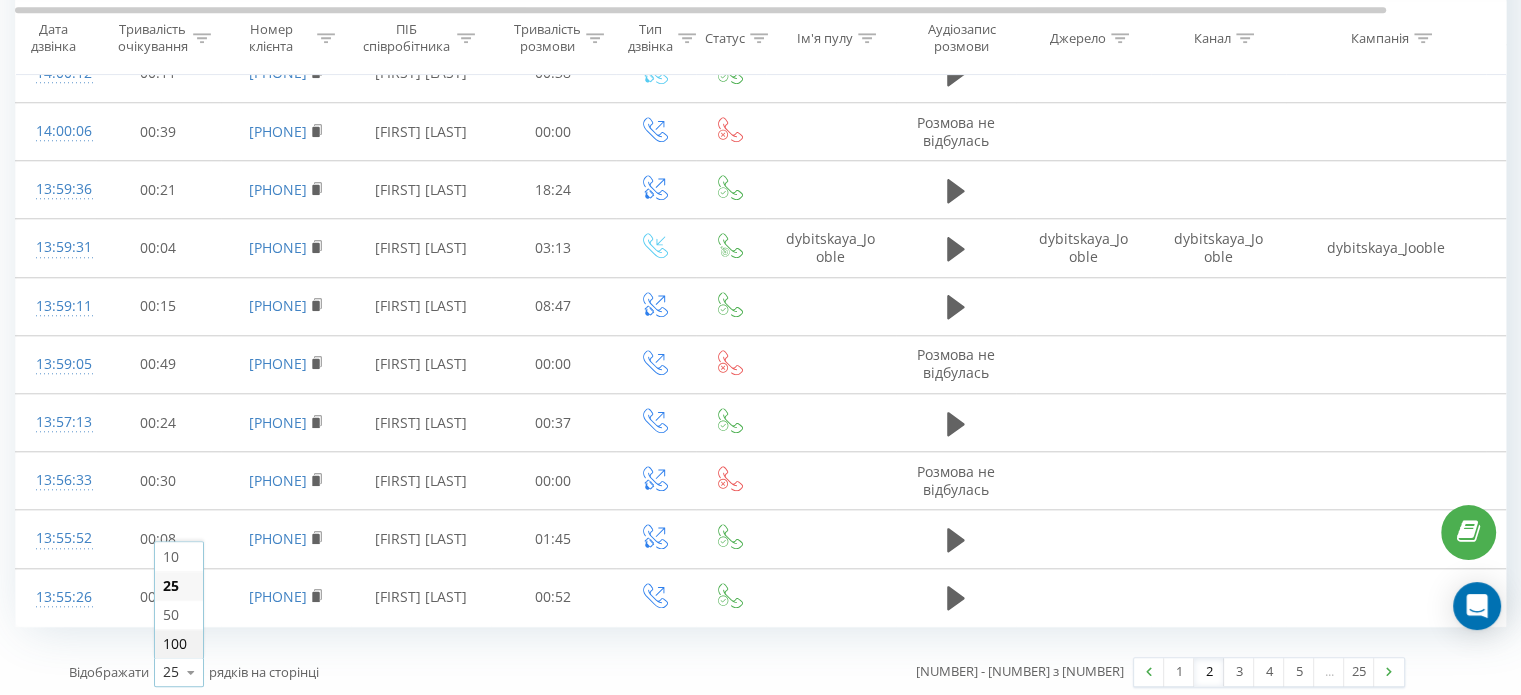 click on "100" at bounding box center [175, 643] 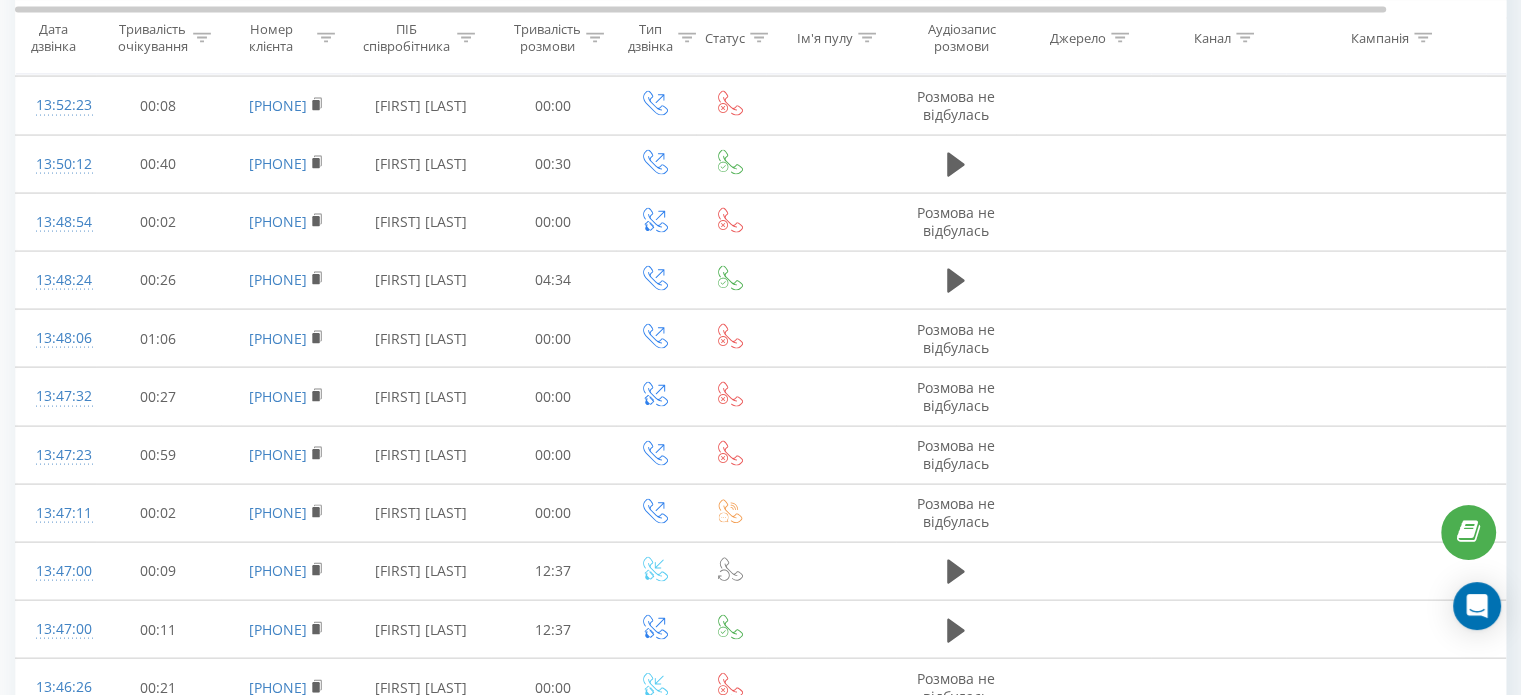 scroll, scrollTop: 4112, scrollLeft: 0, axis: vertical 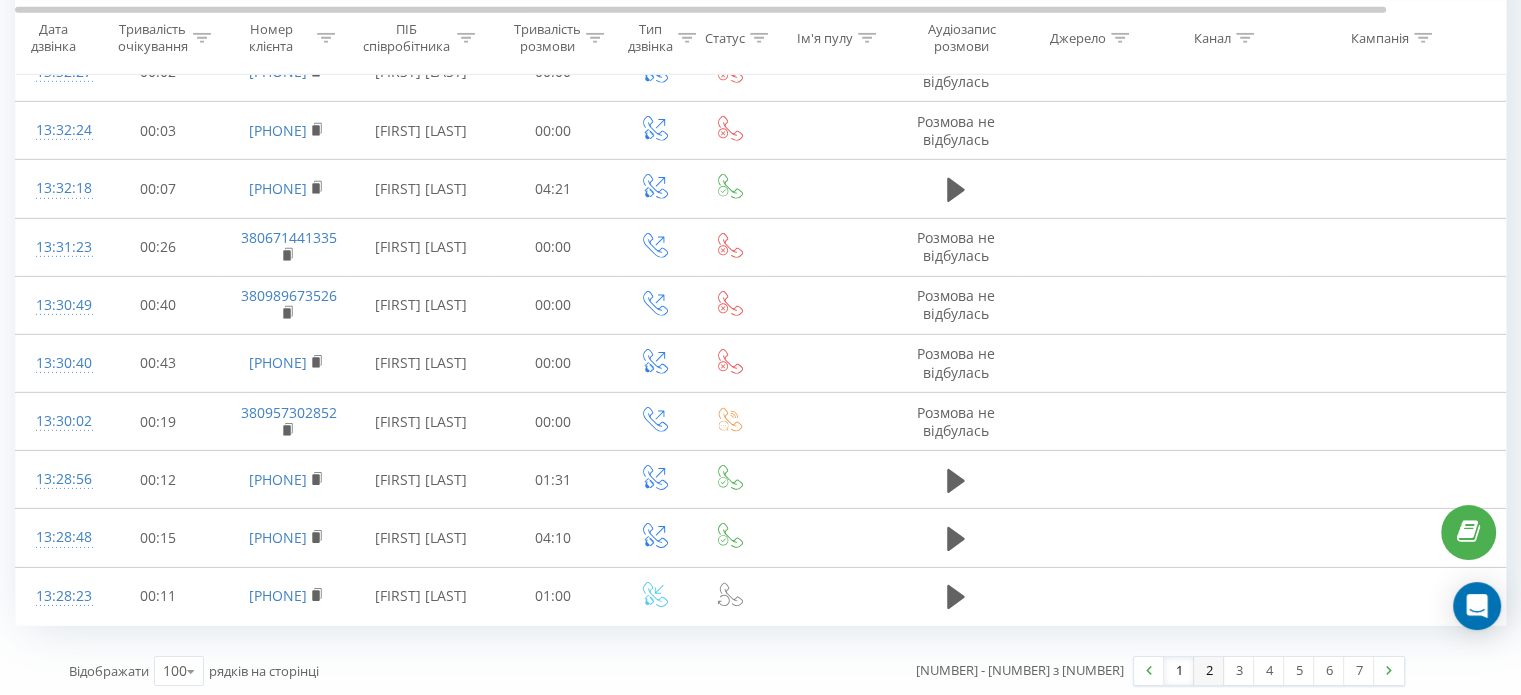 click on "2" at bounding box center [1209, 671] 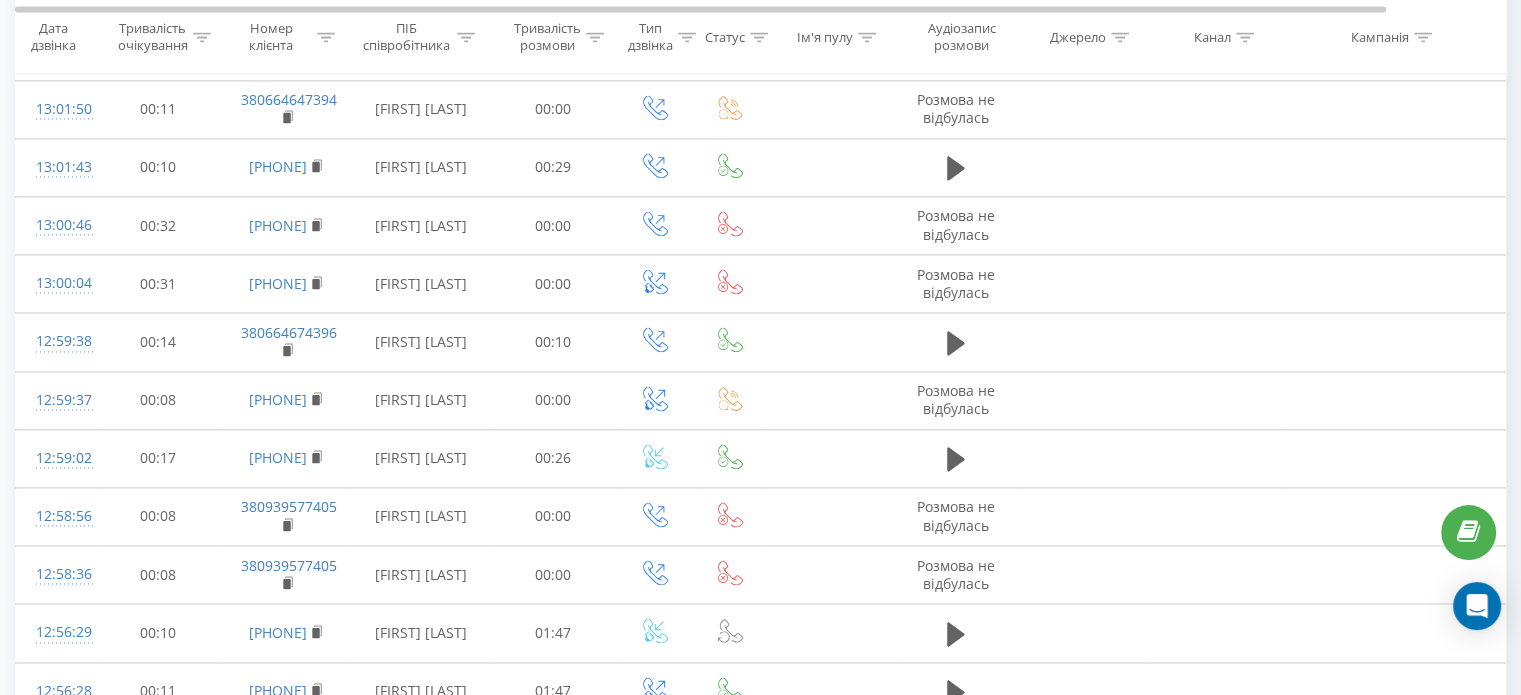 scroll, scrollTop: 2644, scrollLeft: 0, axis: vertical 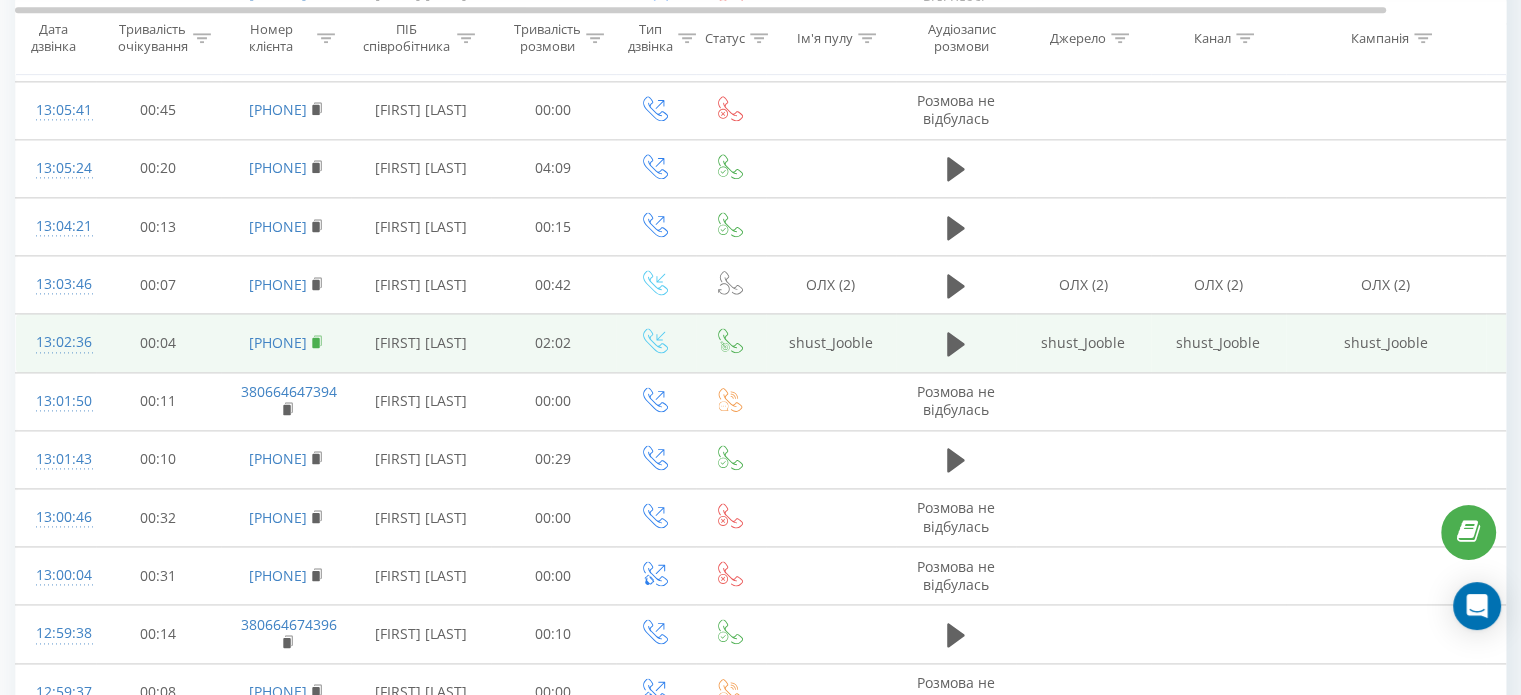 click at bounding box center (317, 342) 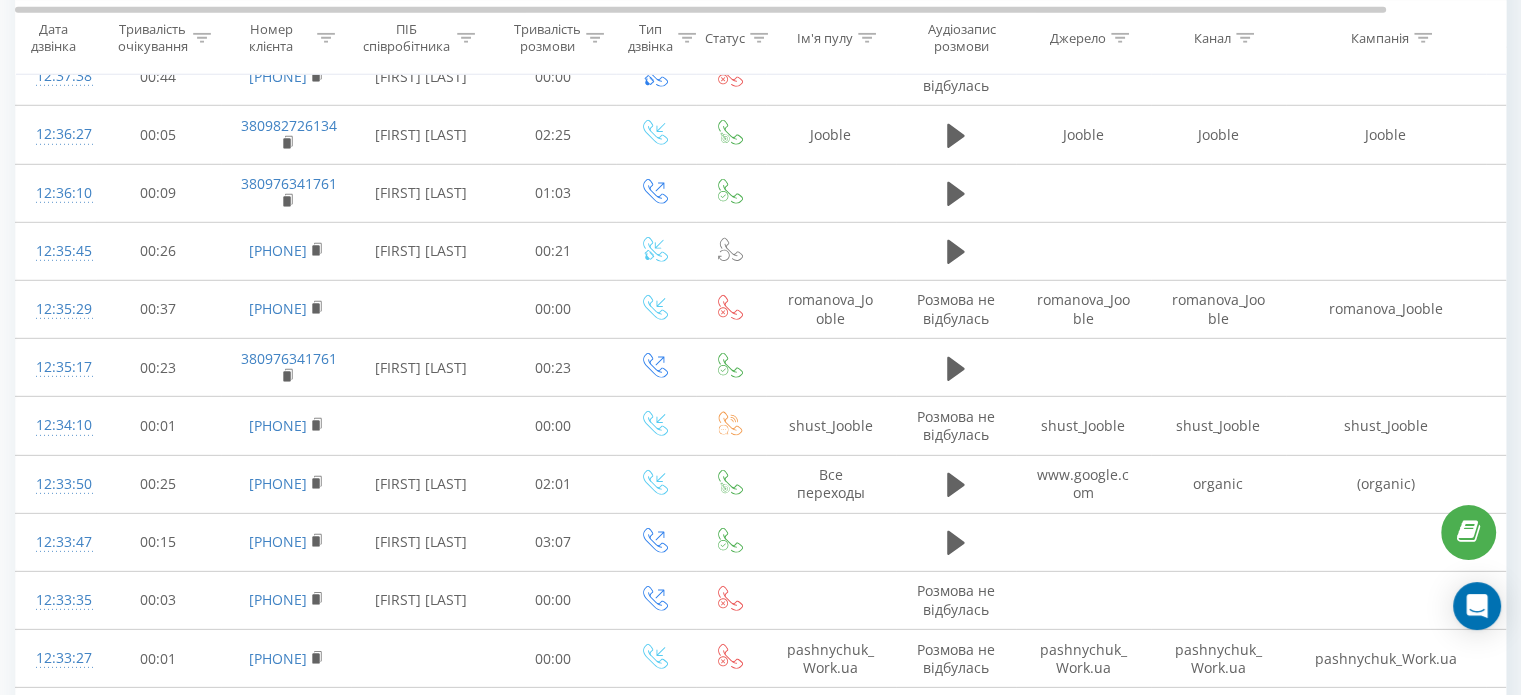 scroll, scrollTop: 5945, scrollLeft: 0, axis: vertical 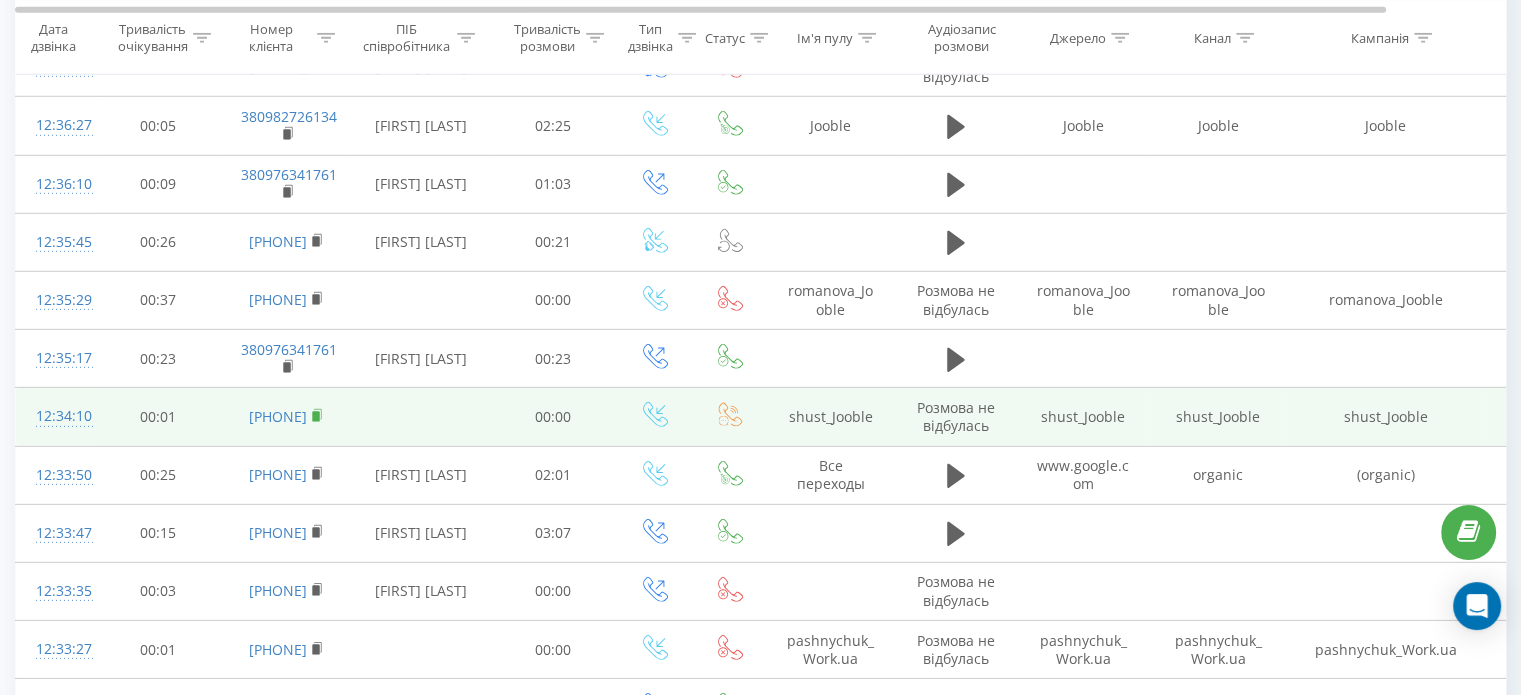 click 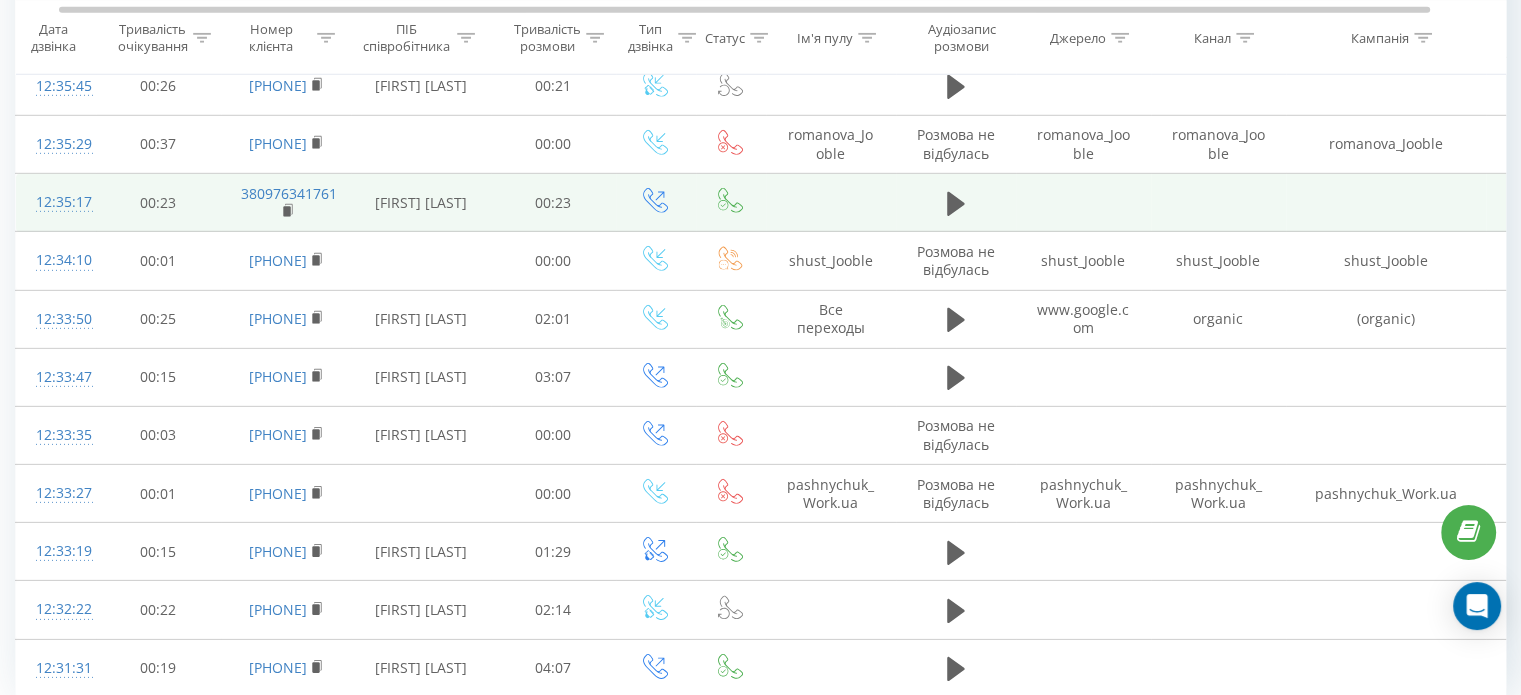 scroll, scrollTop: 6173, scrollLeft: 0, axis: vertical 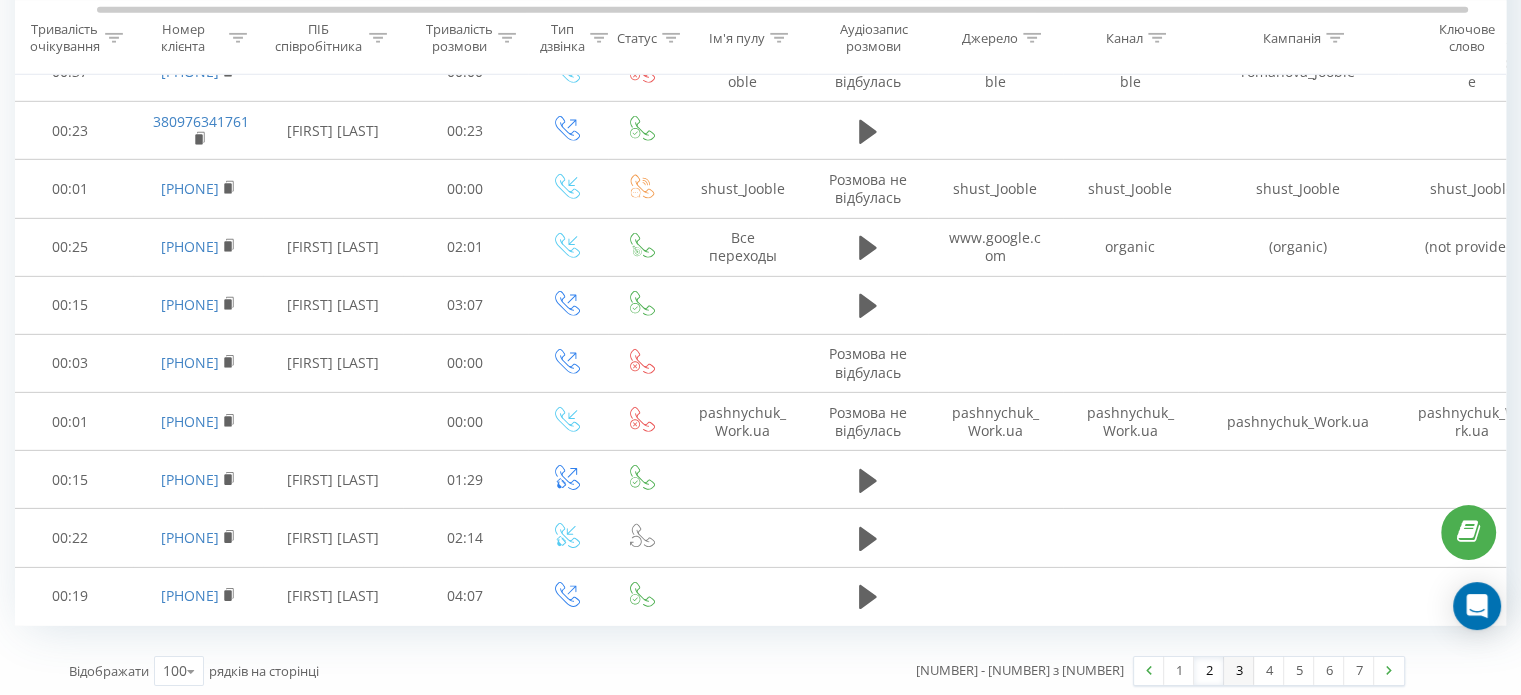 click on "3" at bounding box center [1239, 671] 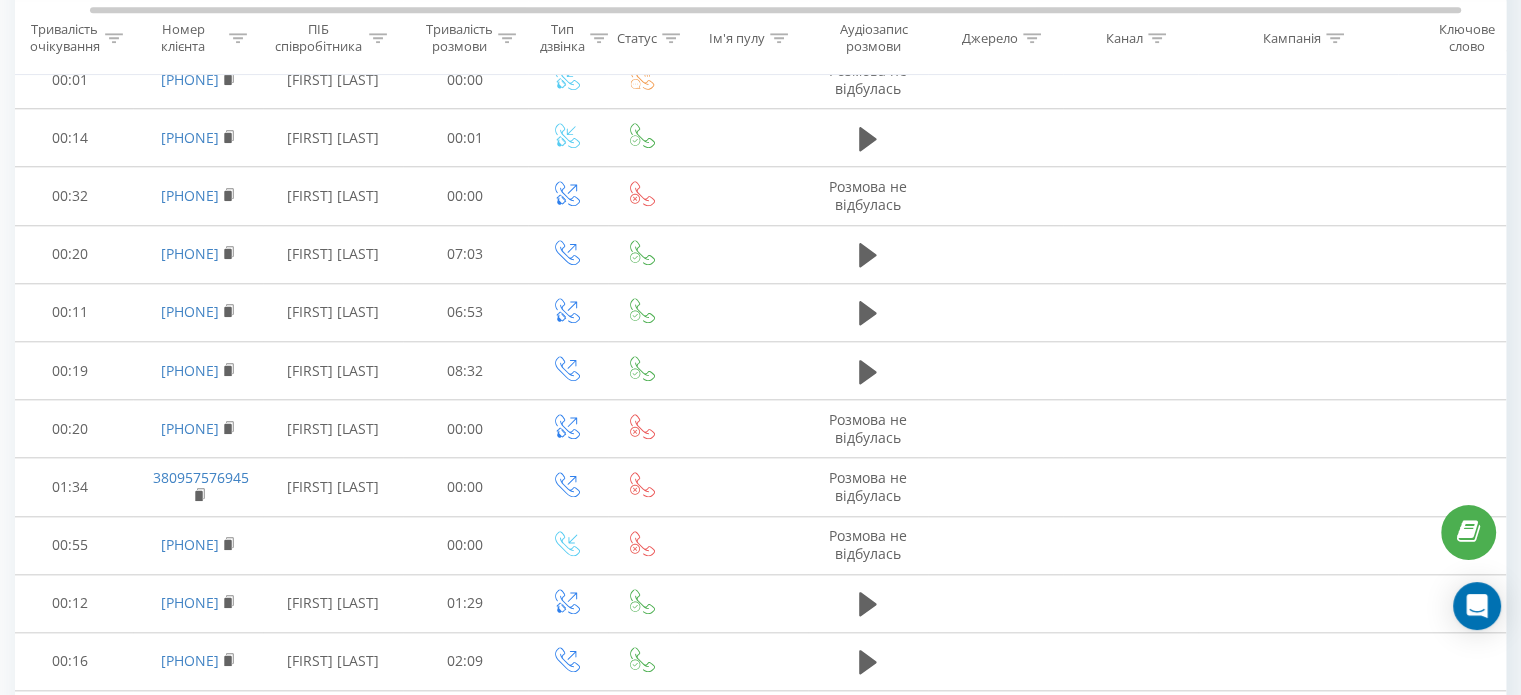 scroll, scrollTop: 2195, scrollLeft: 0, axis: vertical 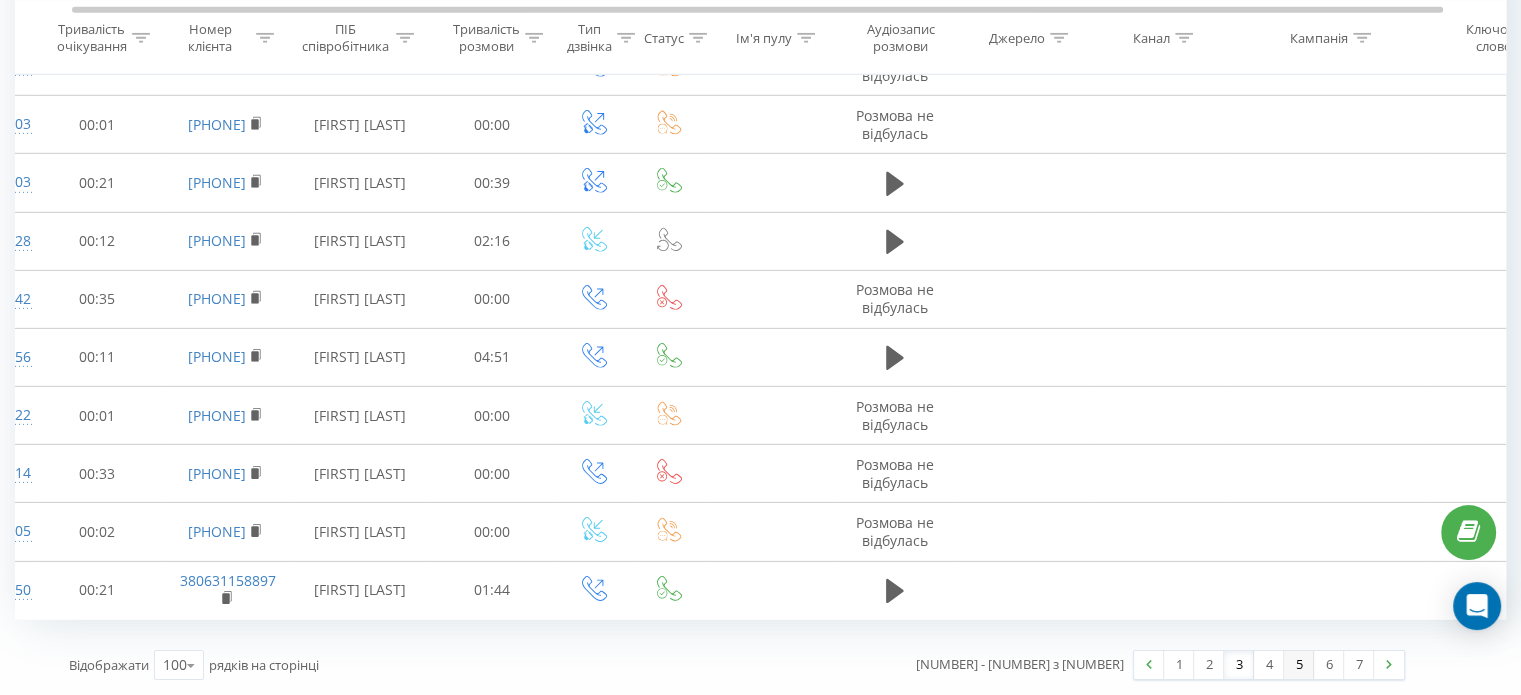 click on "5" at bounding box center (1299, 665) 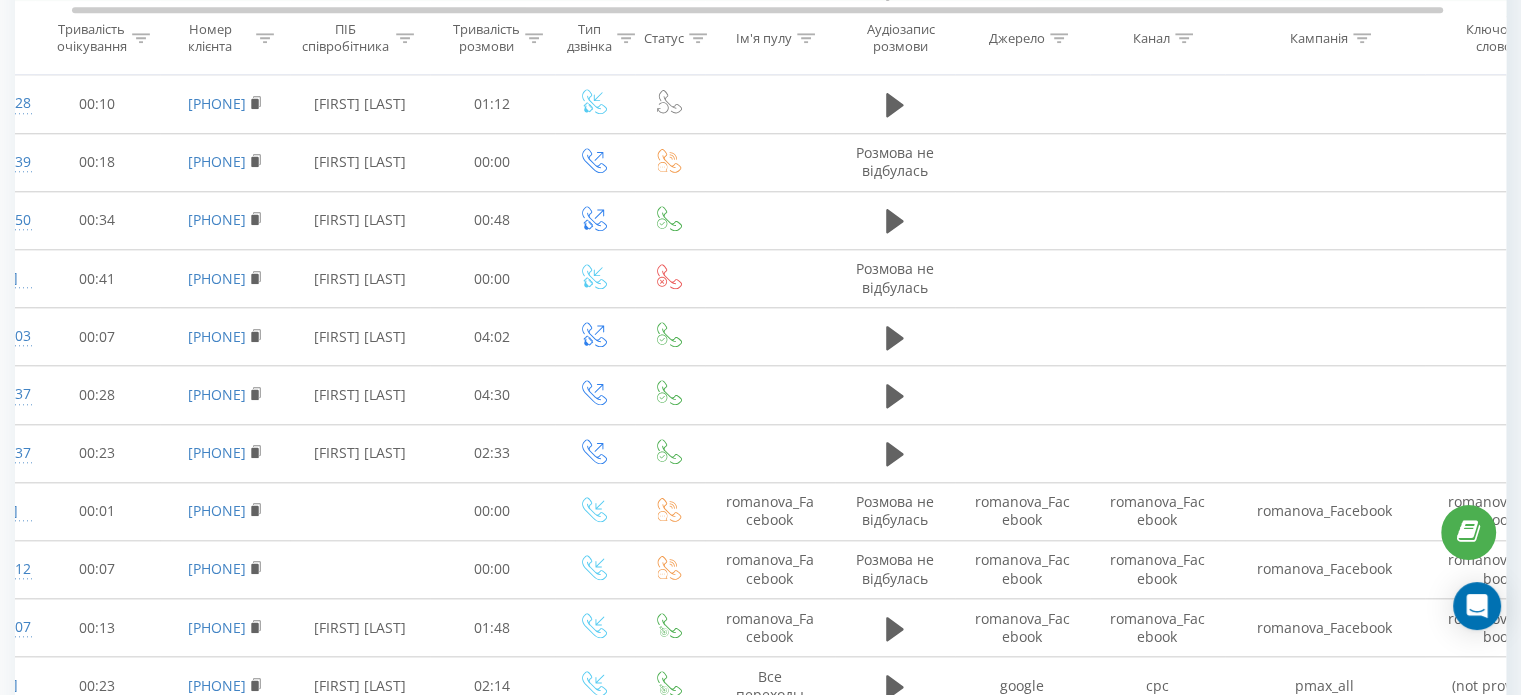 scroll, scrollTop: 1983, scrollLeft: 0, axis: vertical 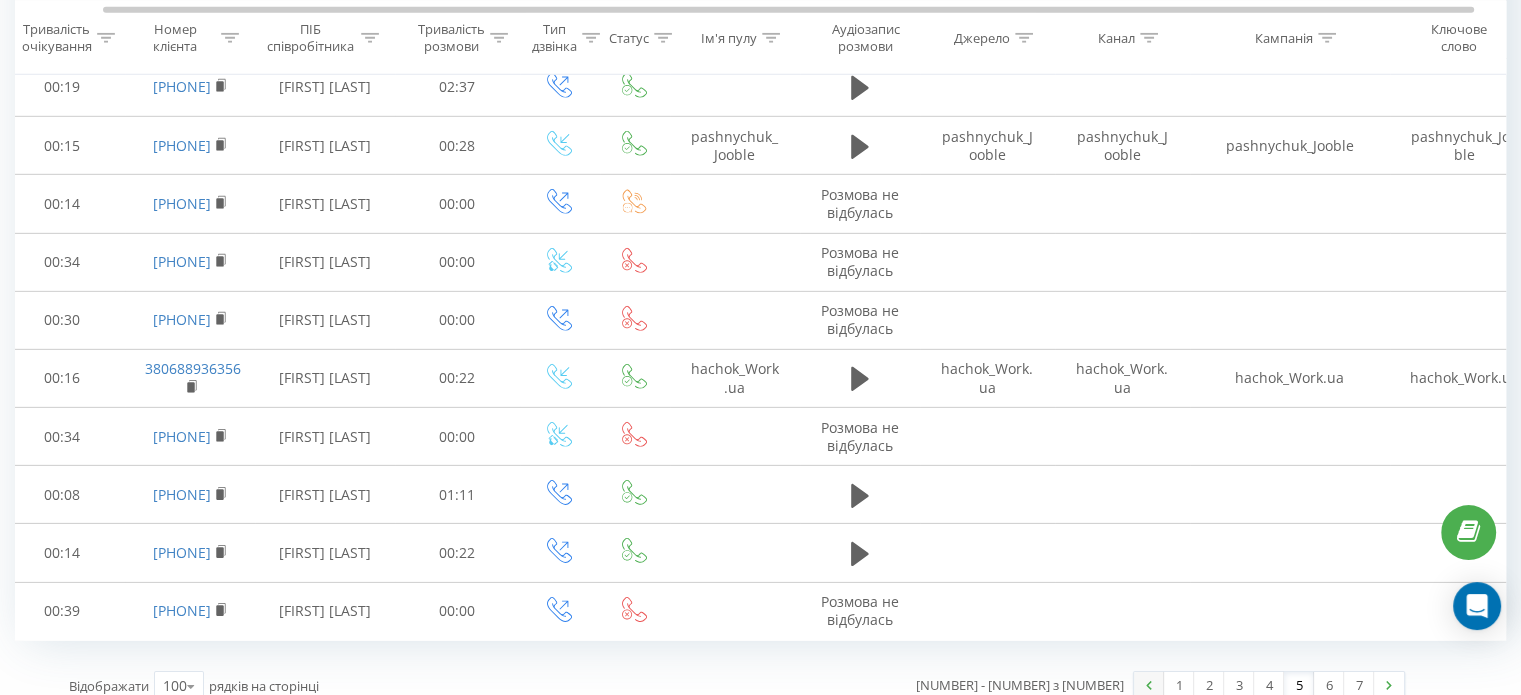 click at bounding box center (1149, 686) 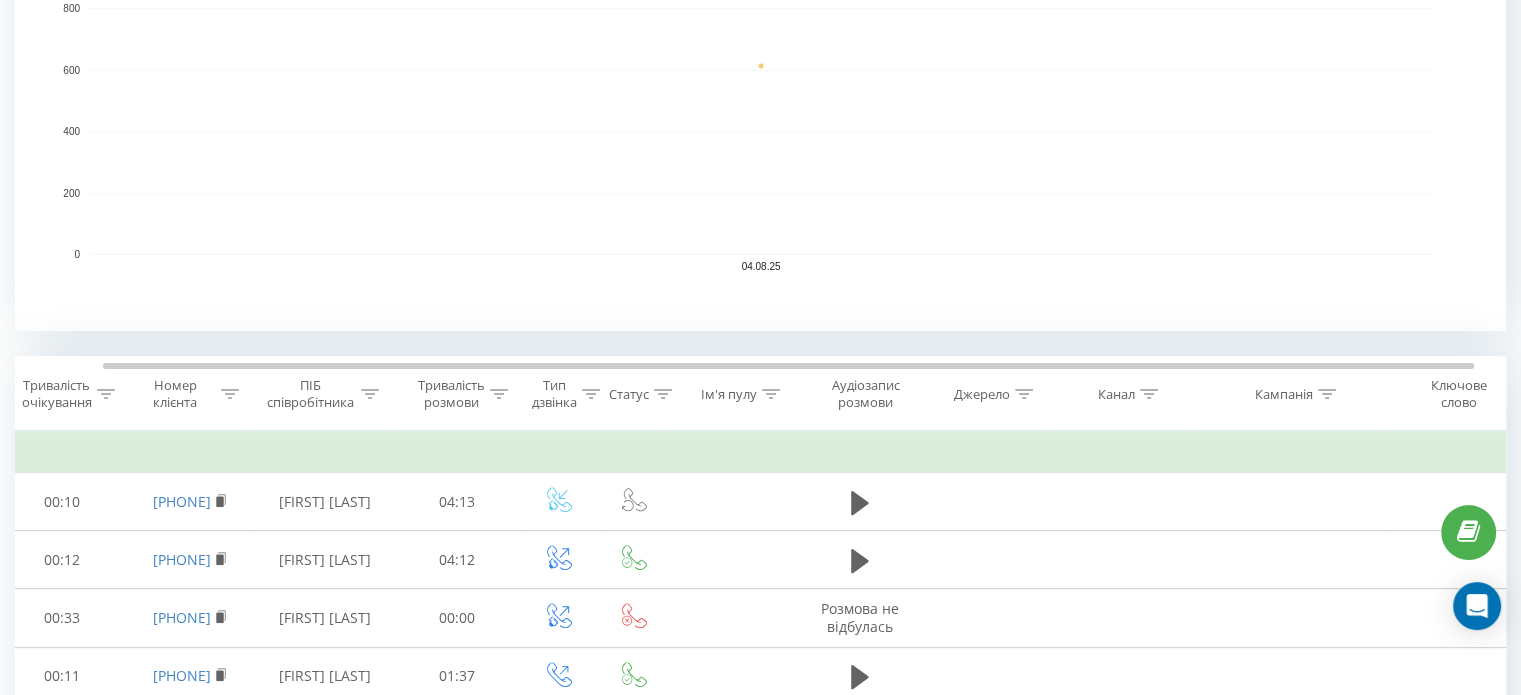 click on "Ім'я пулу" at bounding box center [735, 394] 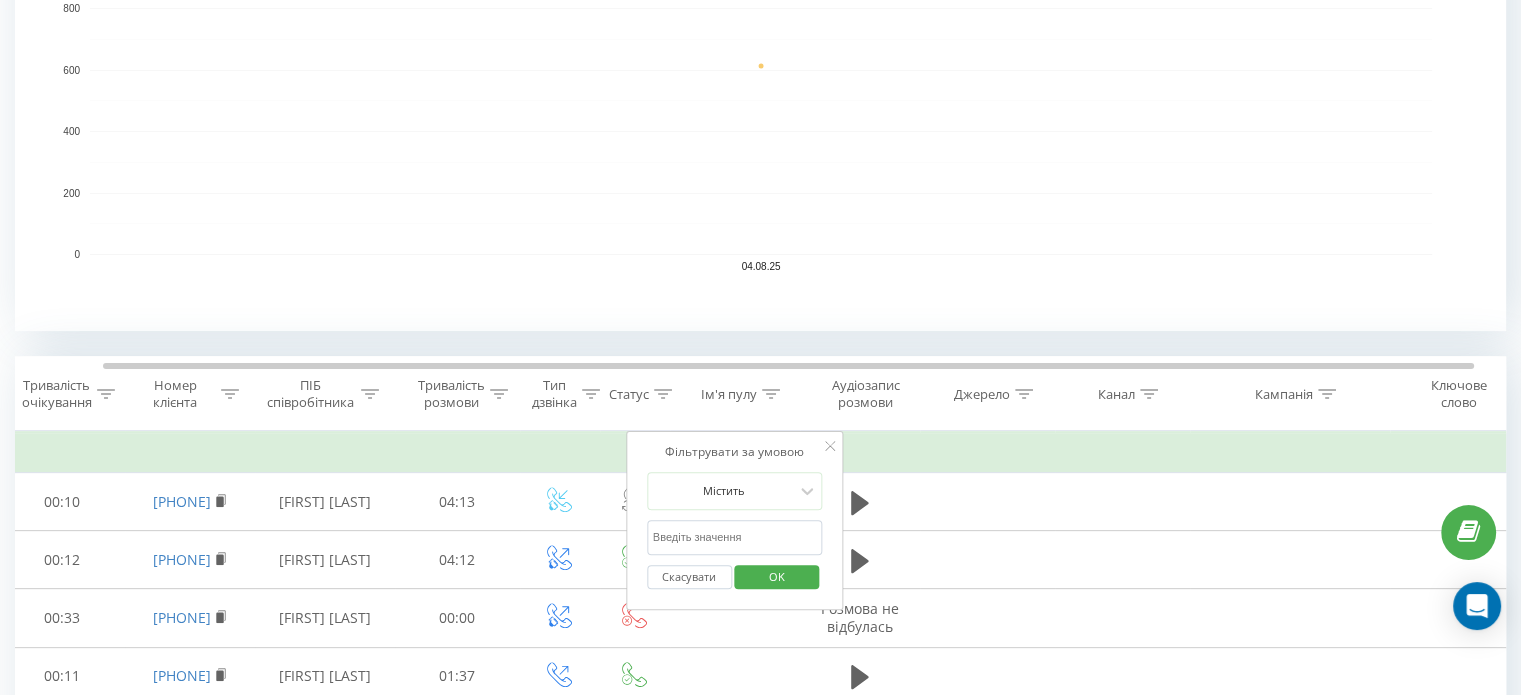 click at bounding box center [735, 537] 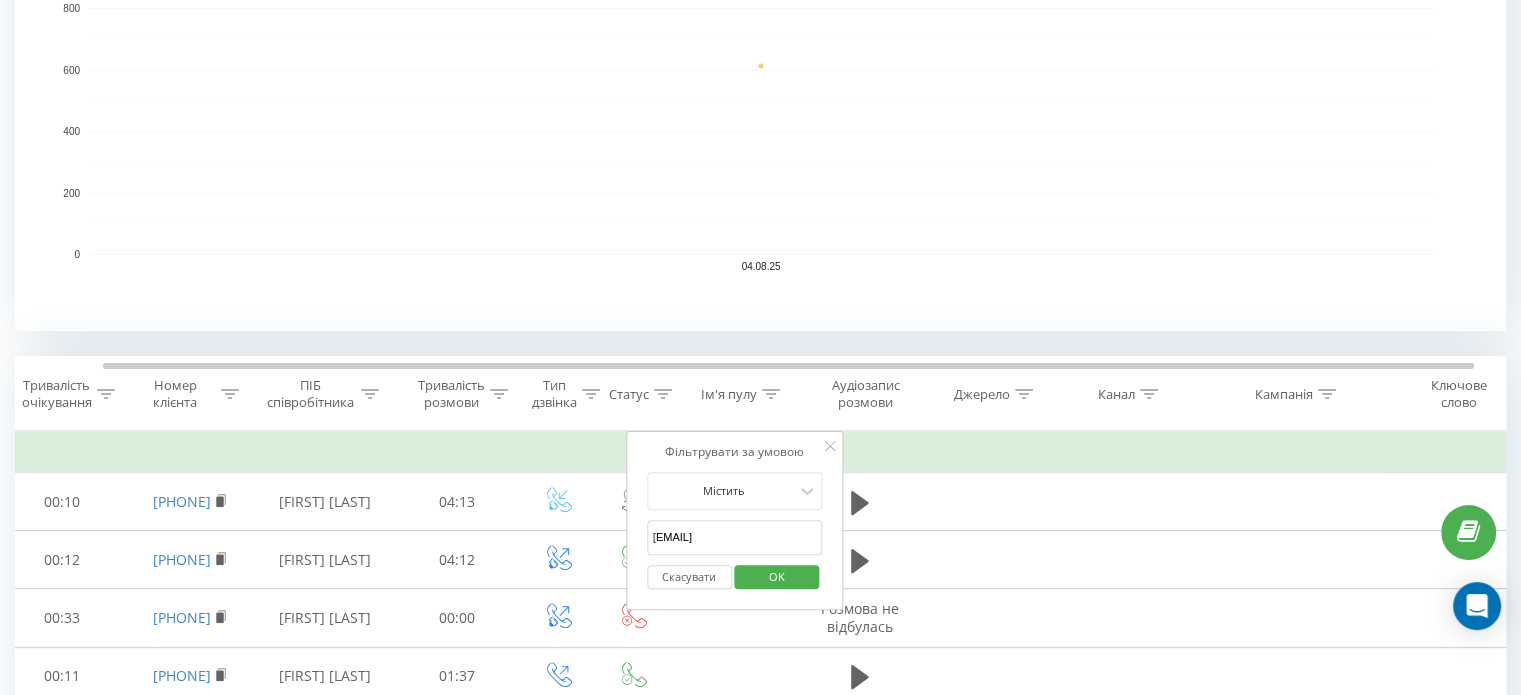 click on "OK" at bounding box center (777, 576) 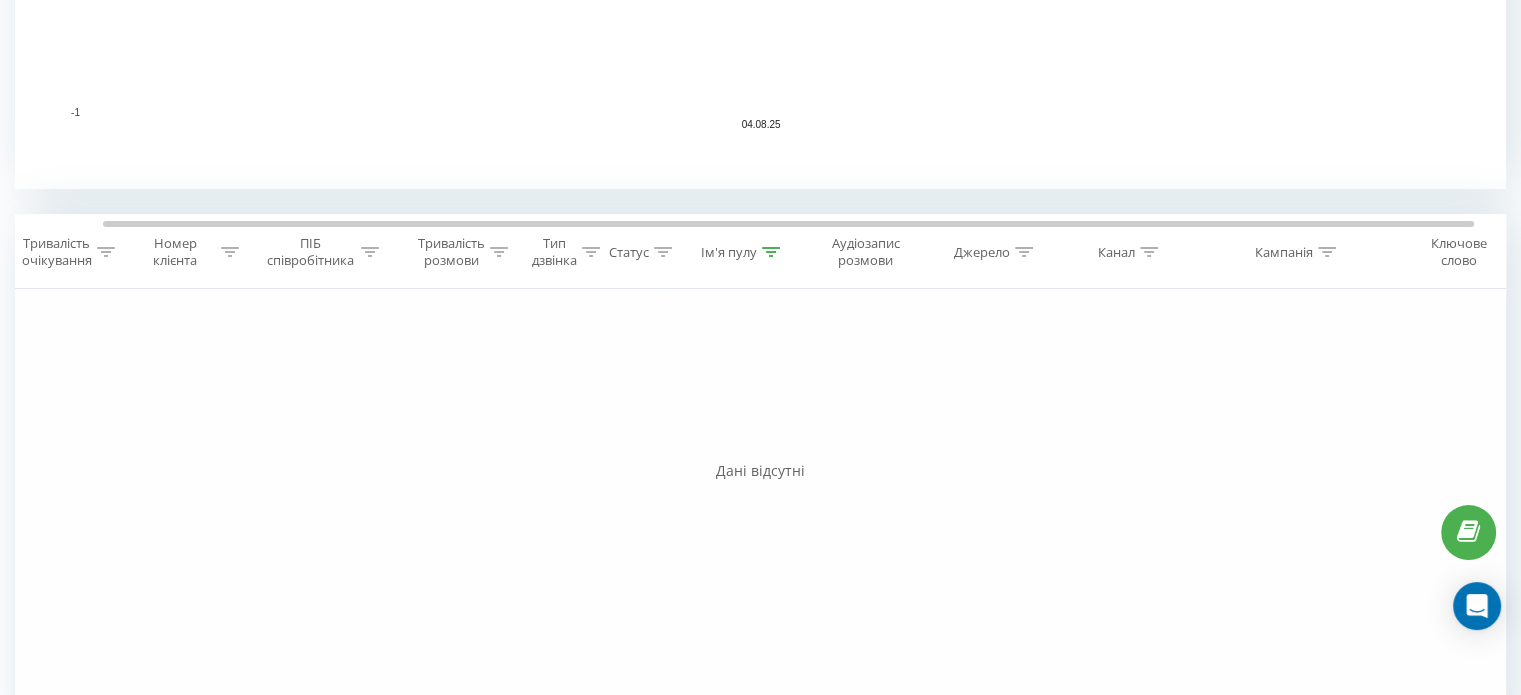 click on "Ім'я пулу" at bounding box center (740, 252) 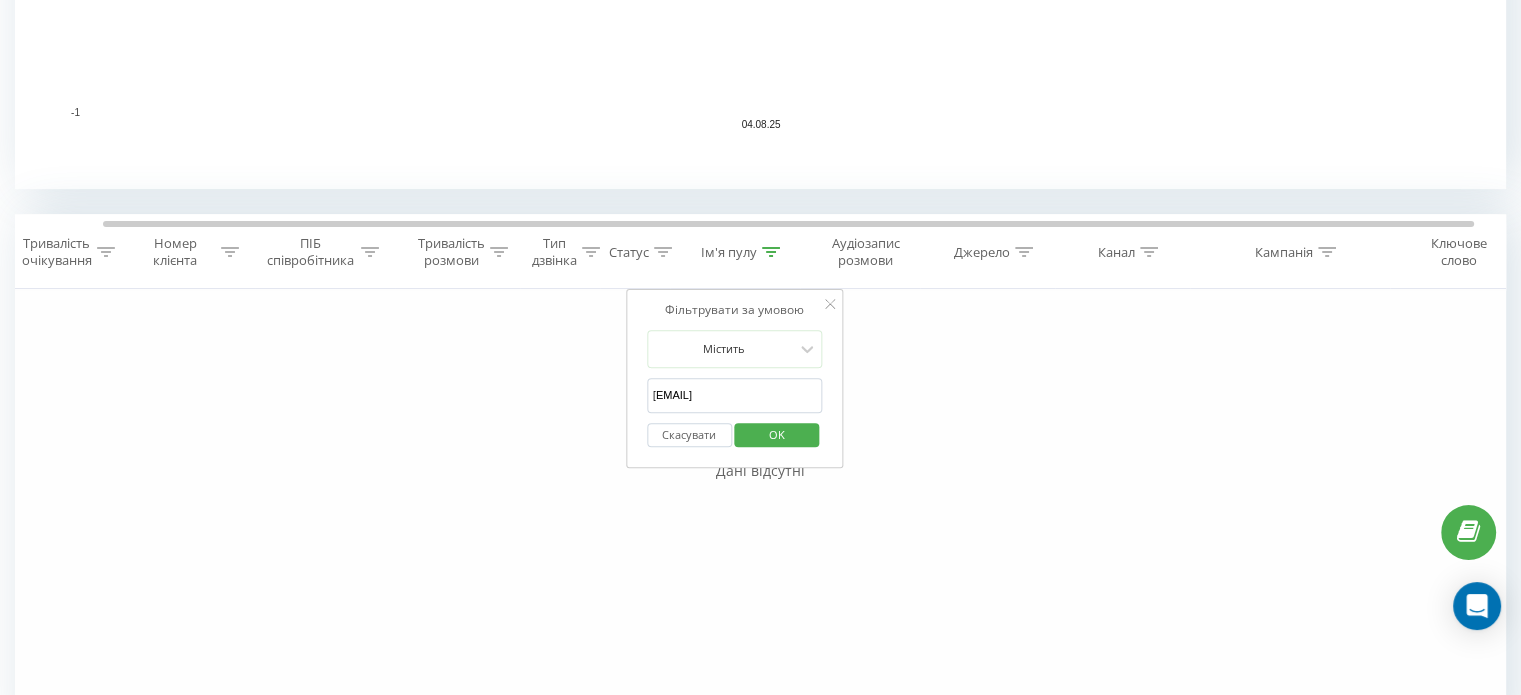 click on "a.shust" at bounding box center (735, 395) 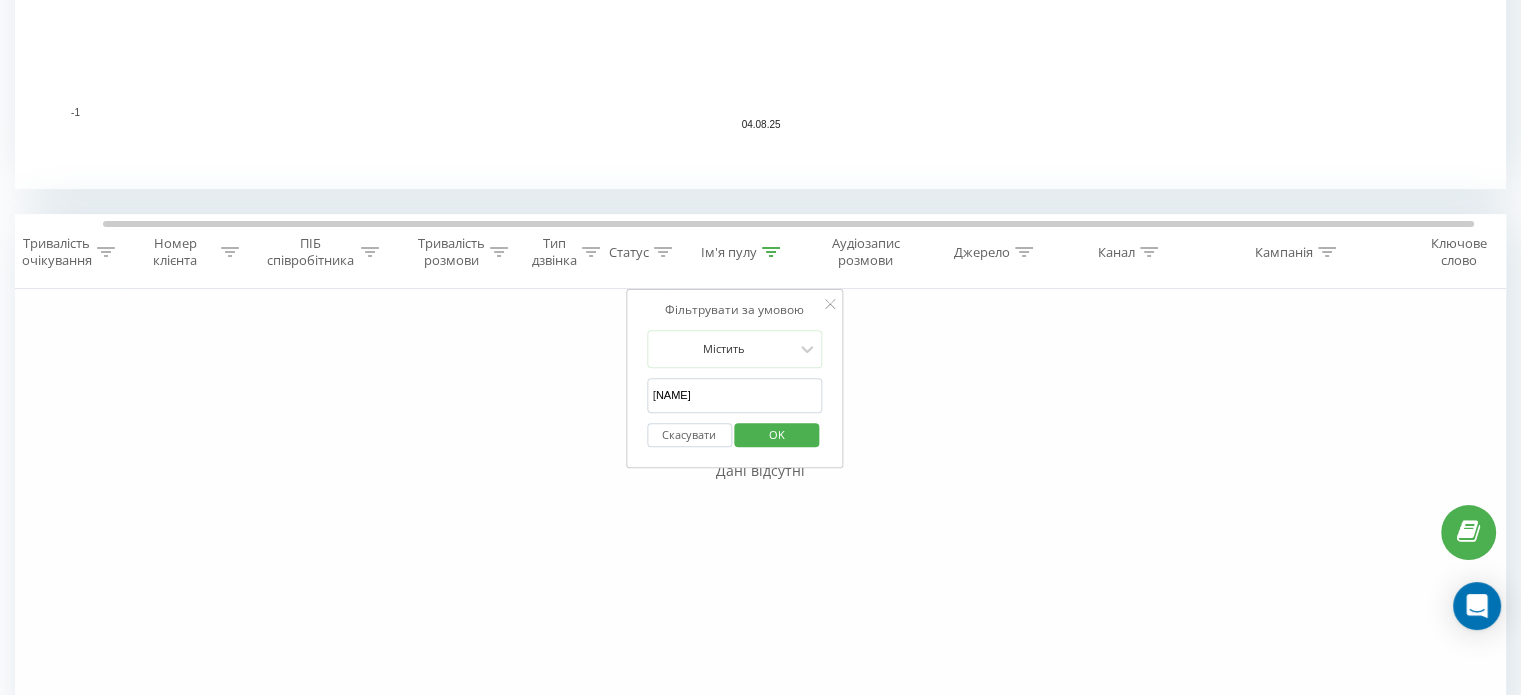 type on "shust" 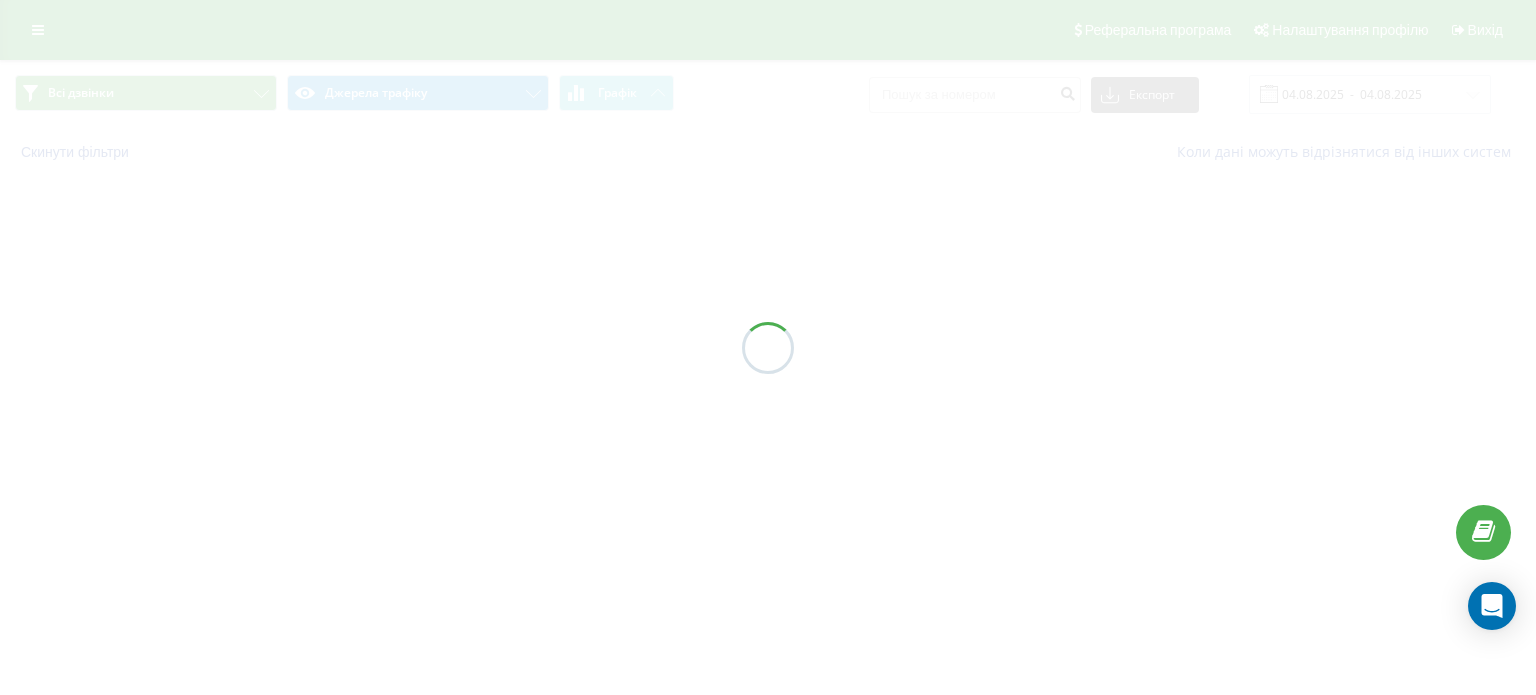scroll, scrollTop: 0, scrollLeft: 0, axis: both 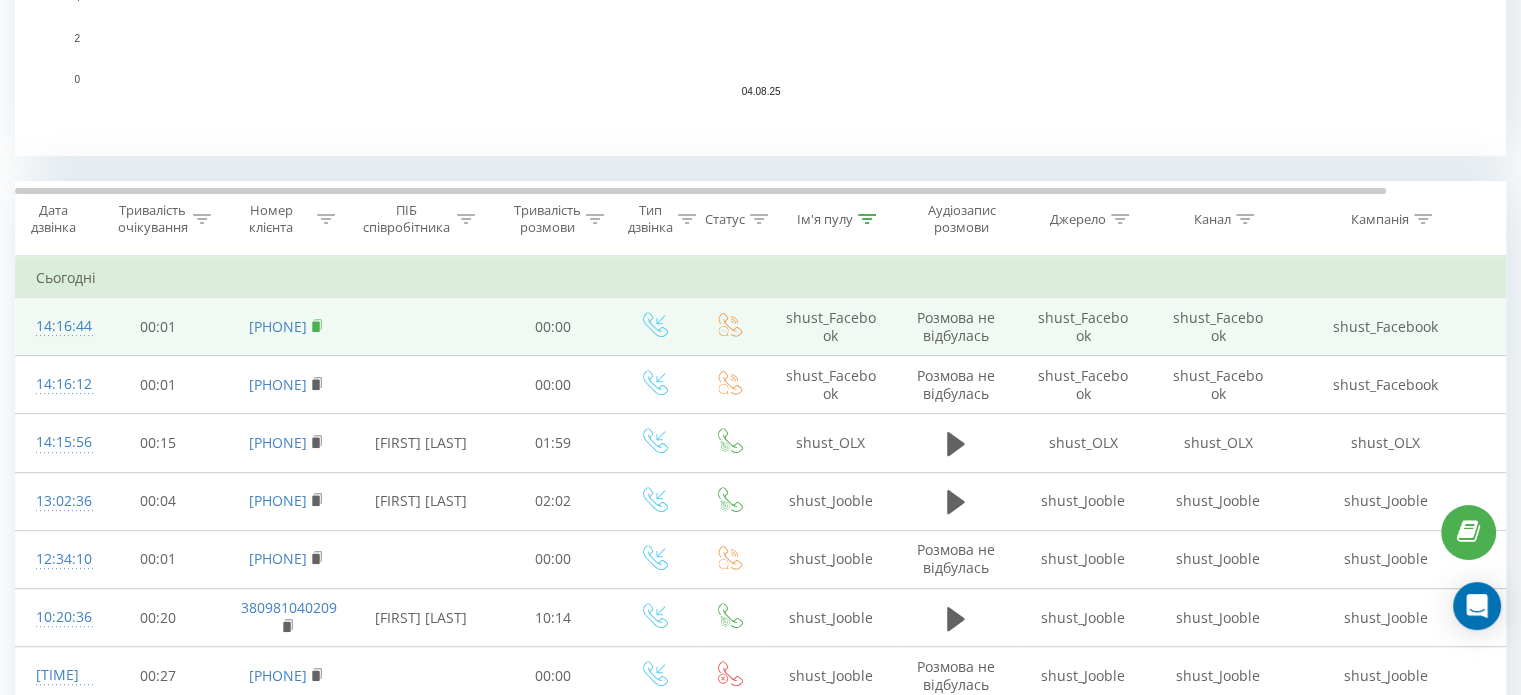 click 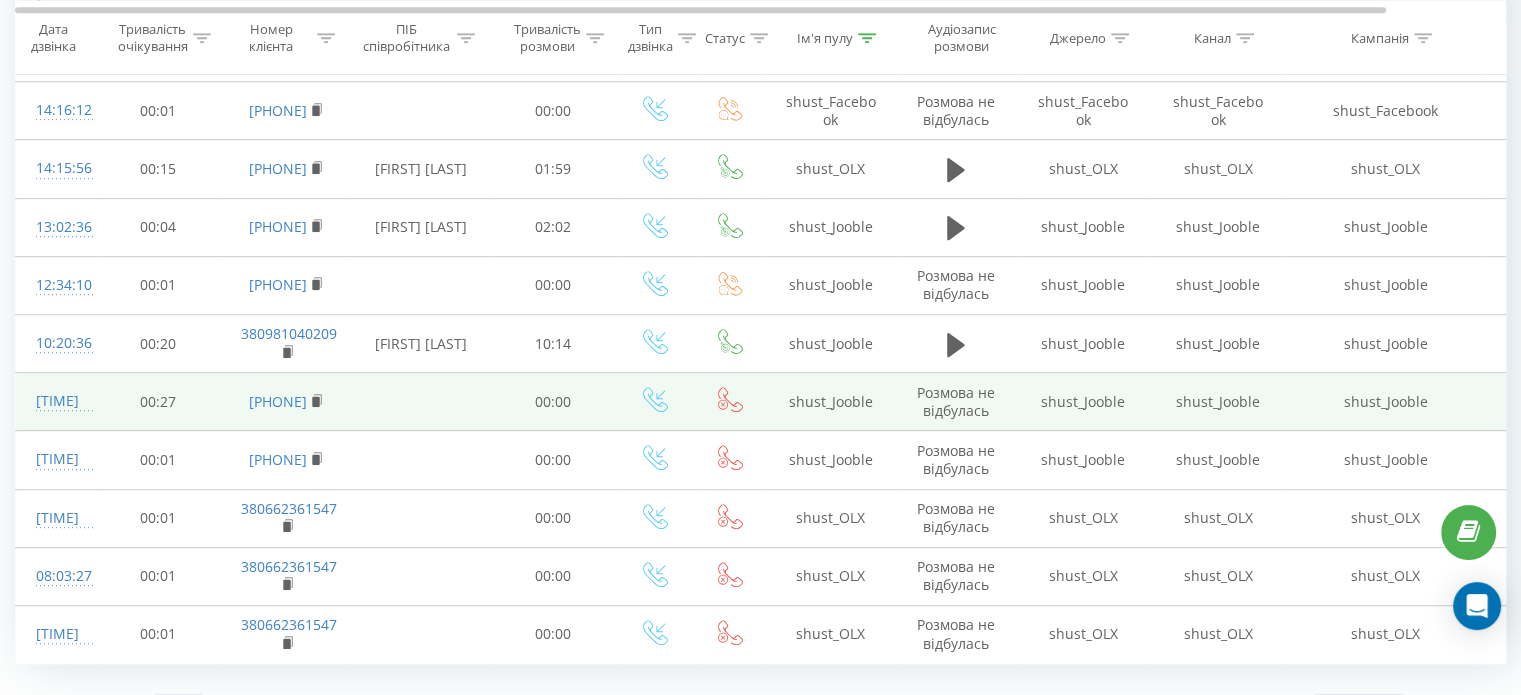 scroll, scrollTop: 996, scrollLeft: 0, axis: vertical 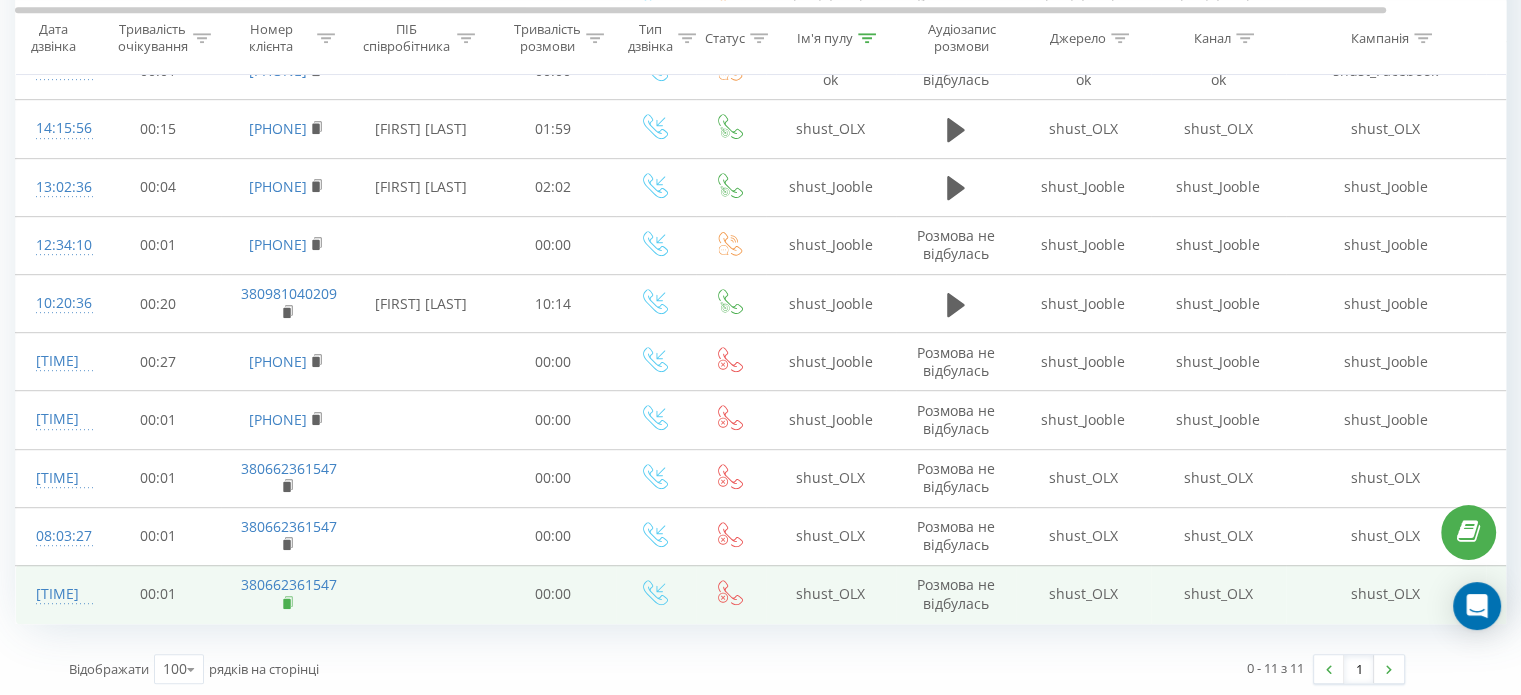 click 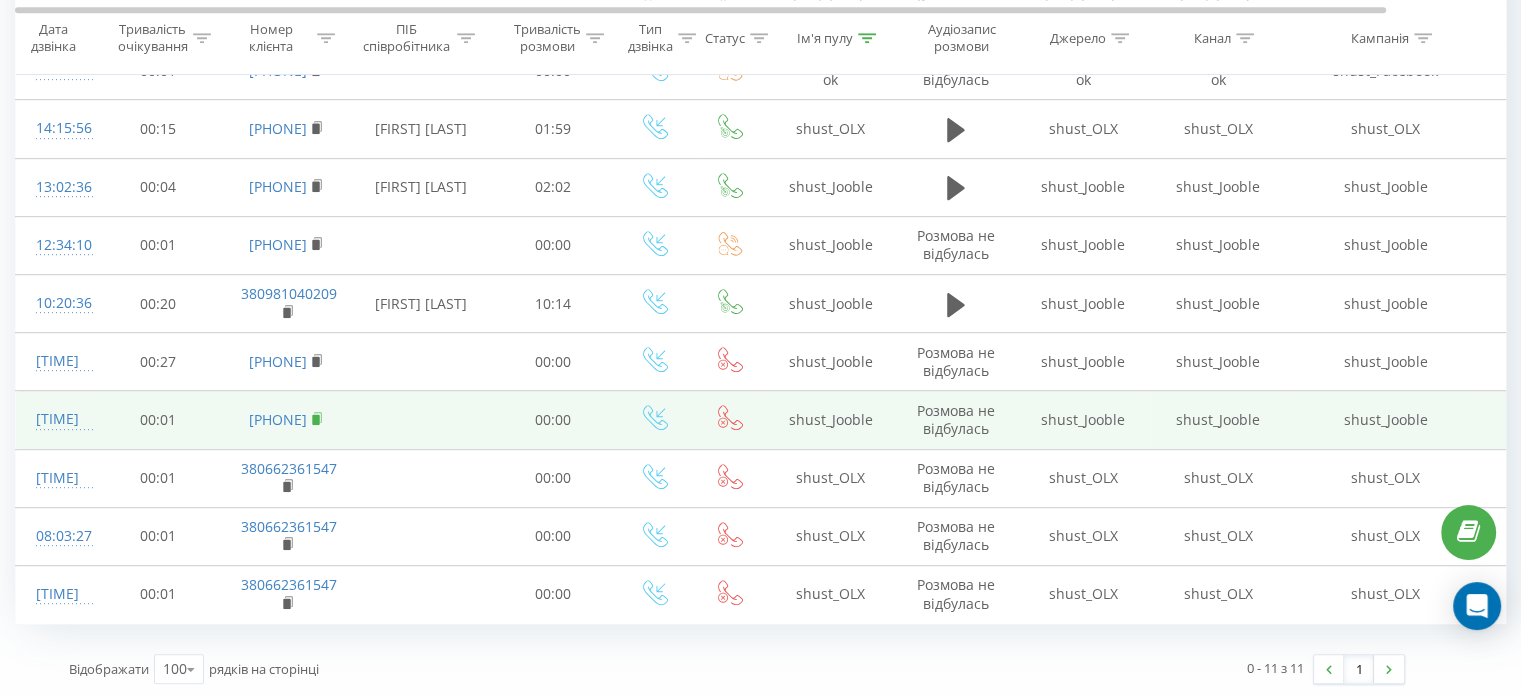 click 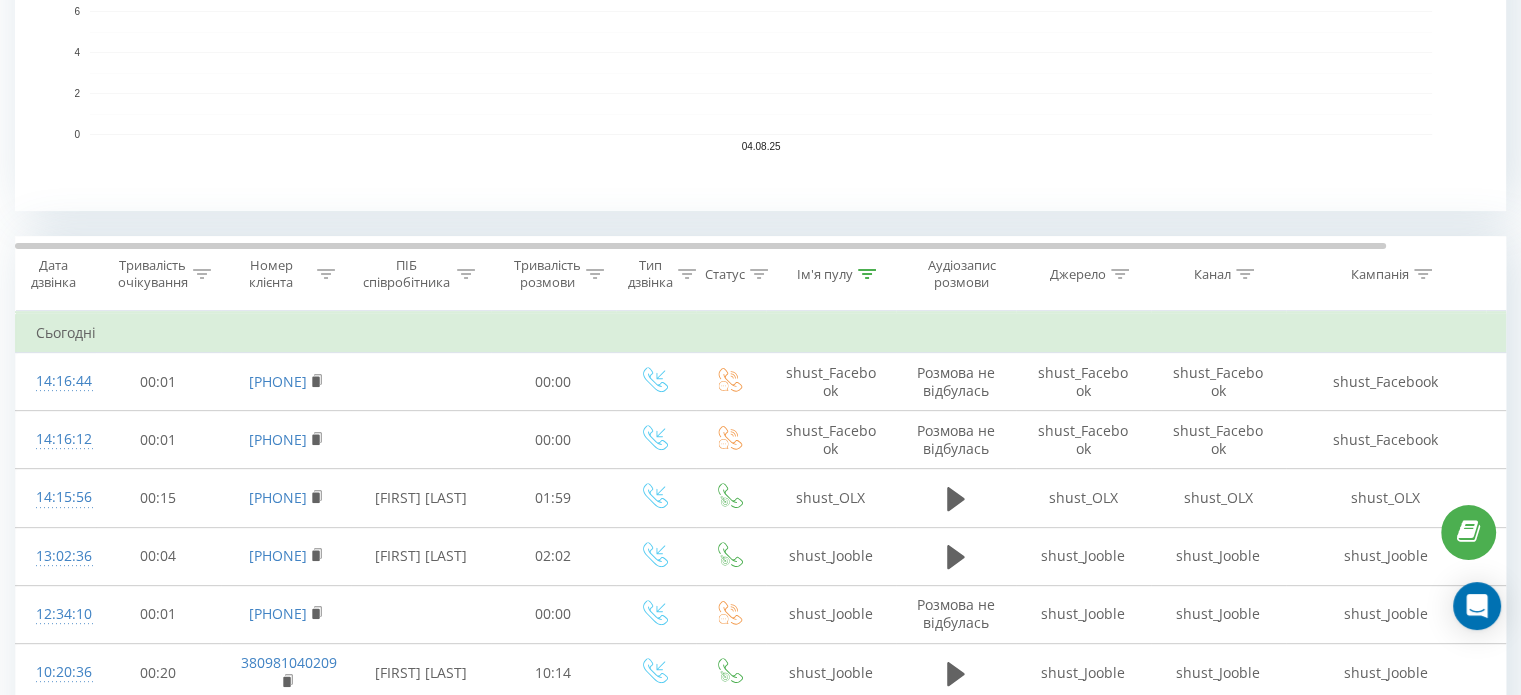 scroll, scrollTop: 628, scrollLeft: 0, axis: vertical 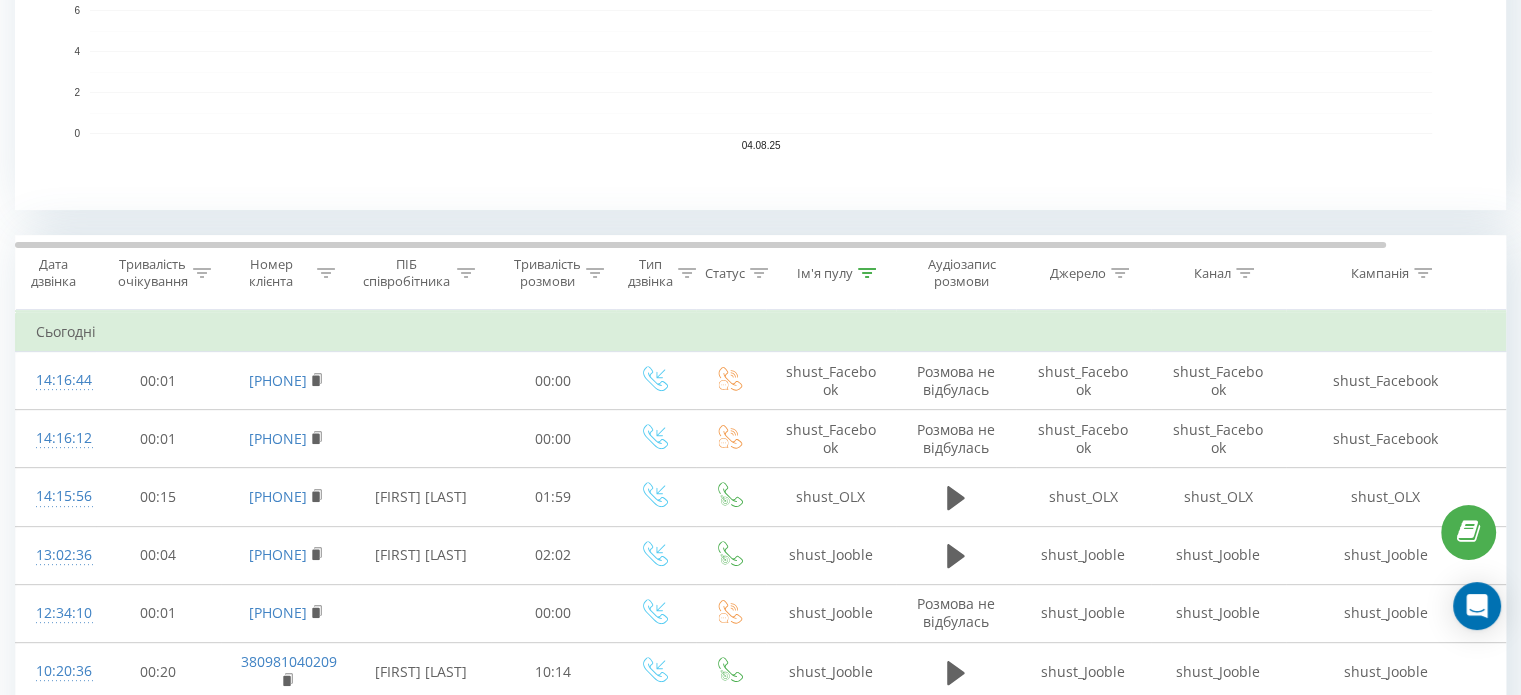 click on "Ім'я пулу" at bounding box center [831, 273] 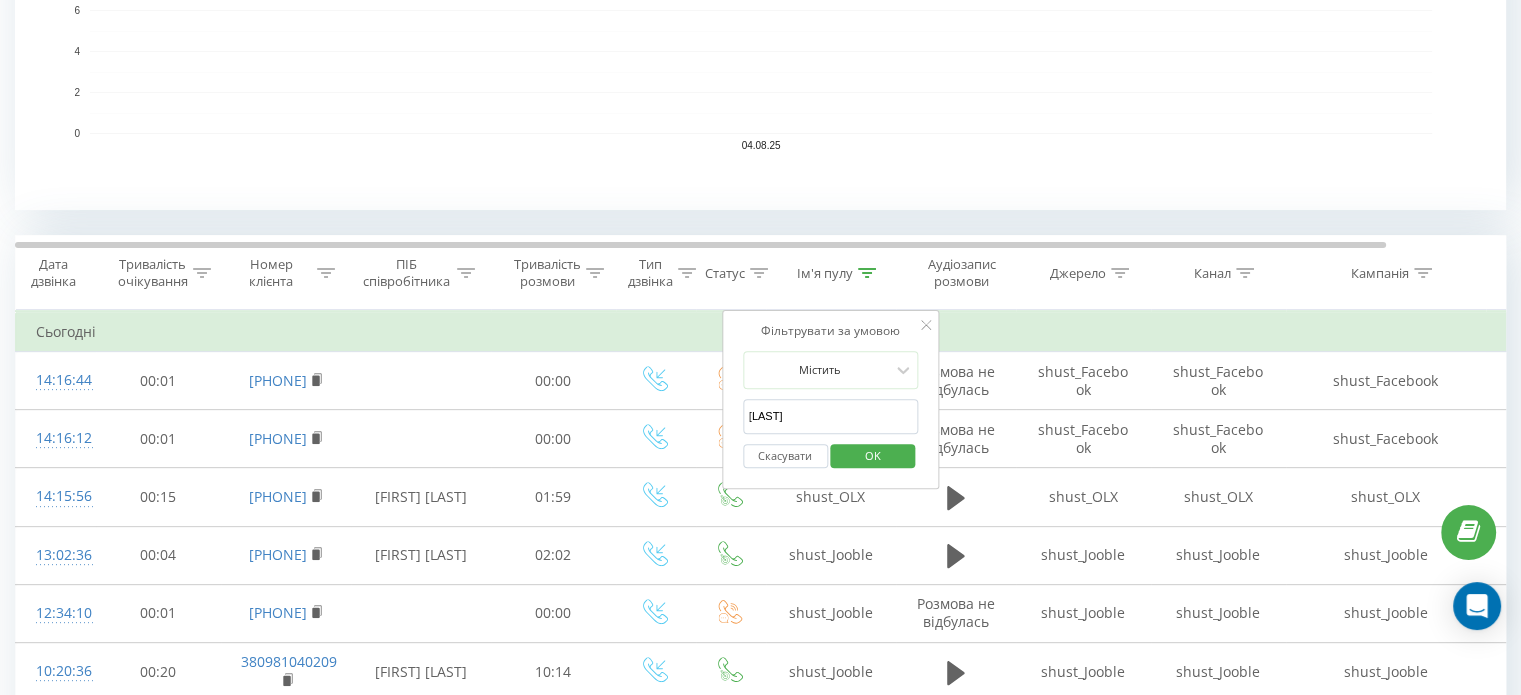 click on "shust" at bounding box center (831, 416) 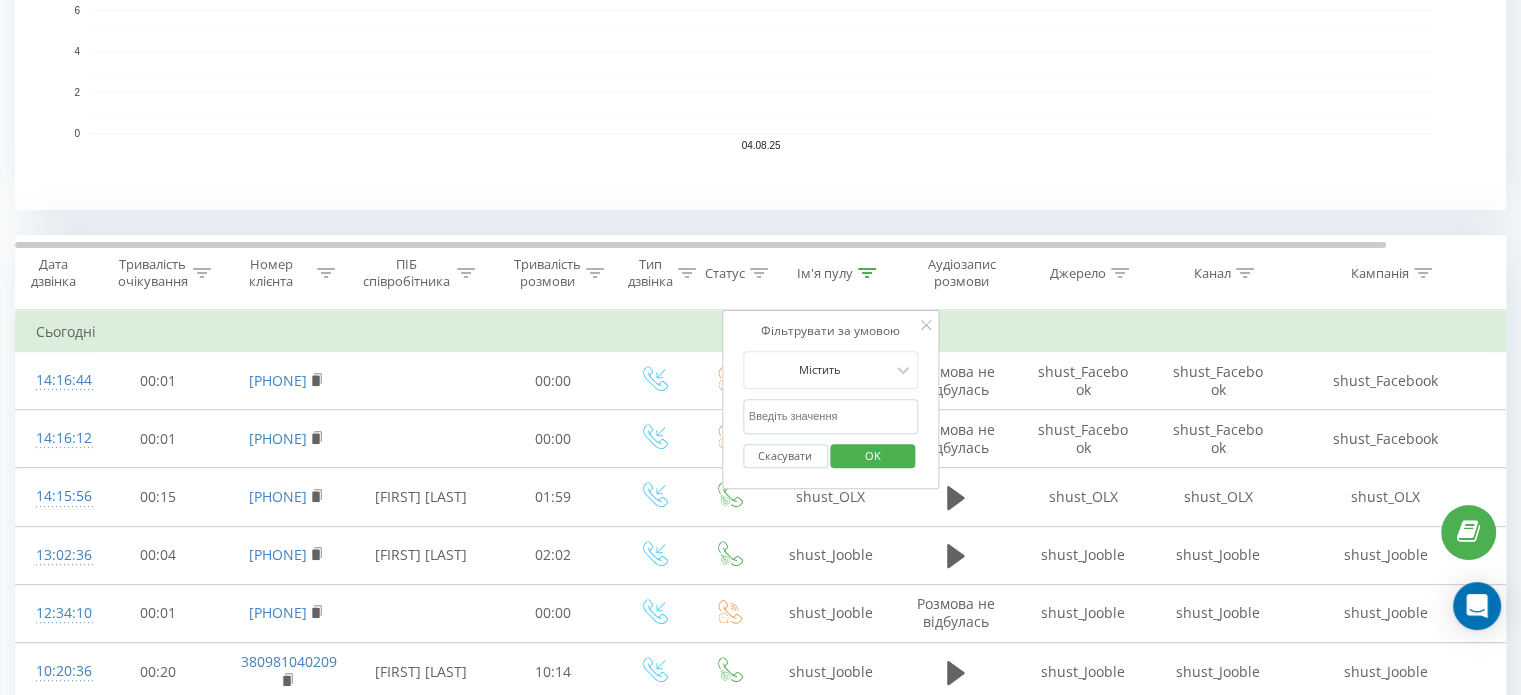 click on "OK" at bounding box center (873, 455) 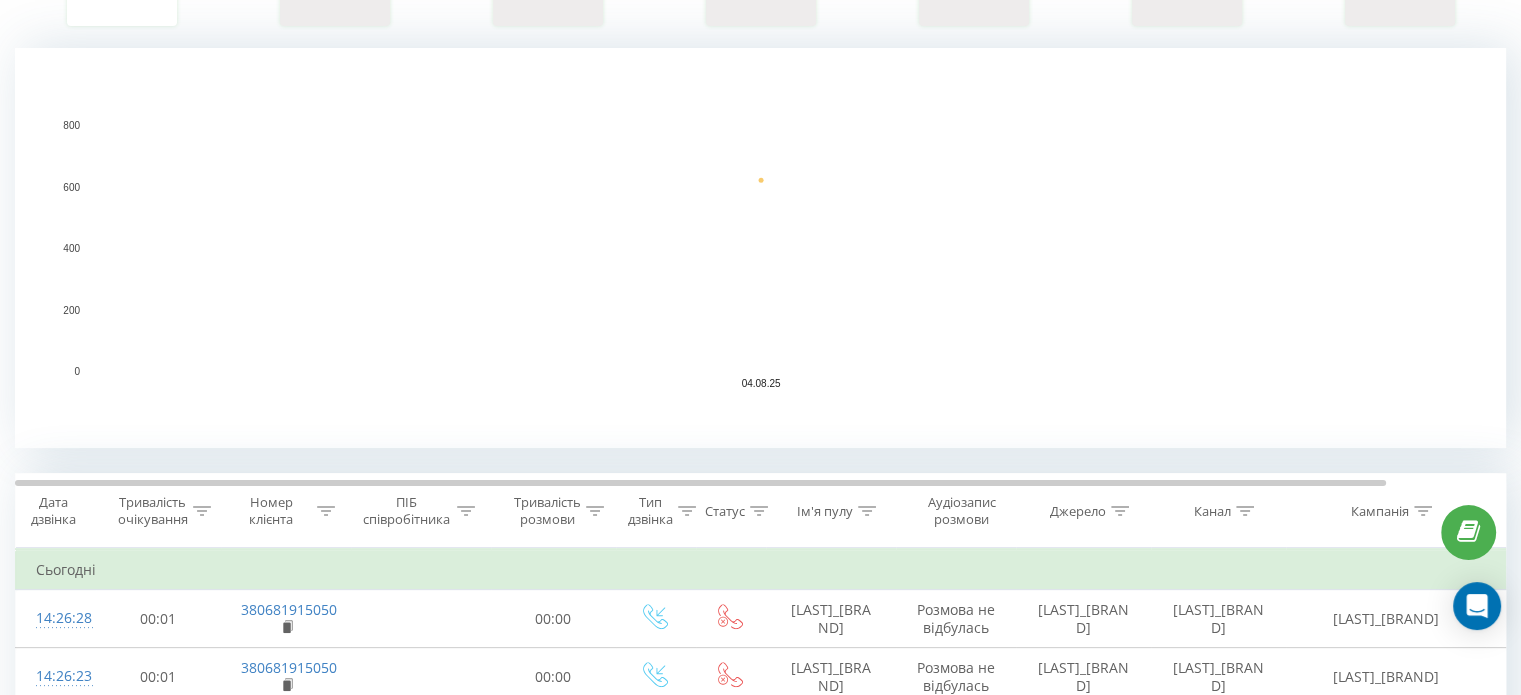 scroll, scrollTop: 608, scrollLeft: 0, axis: vertical 